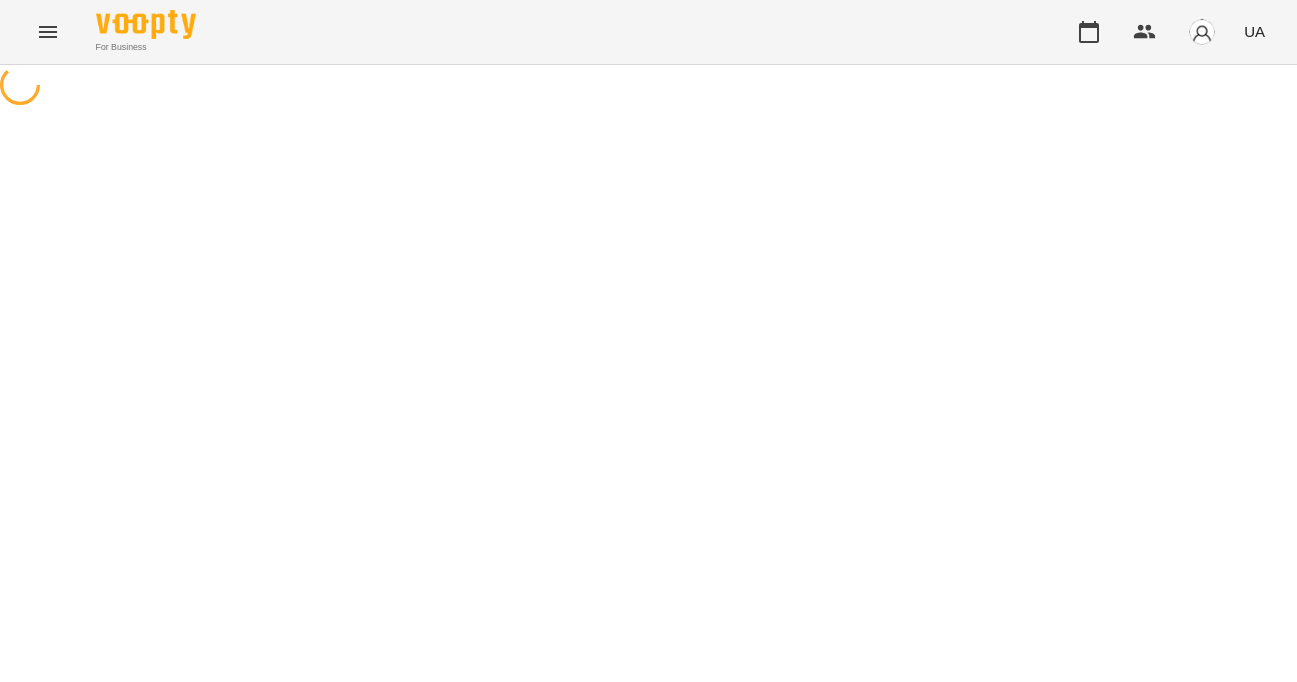 scroll, scrollTop: 0, scrollLeft: 0, axis: both 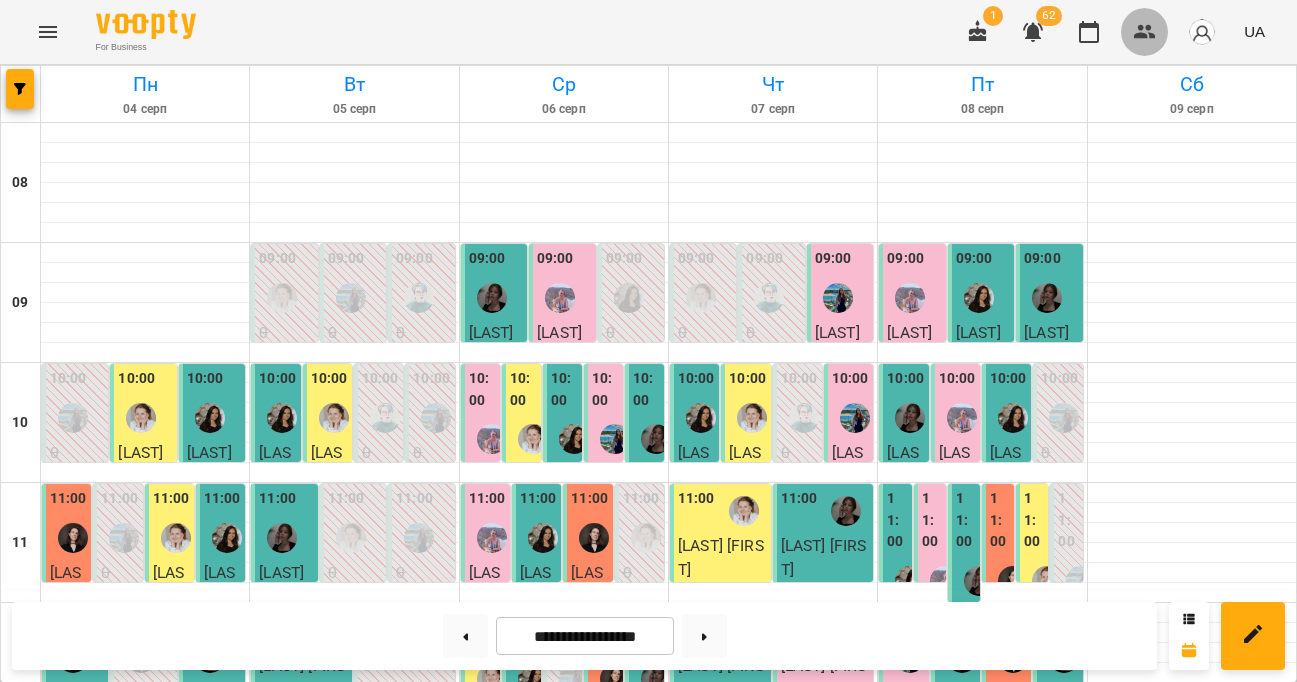 click 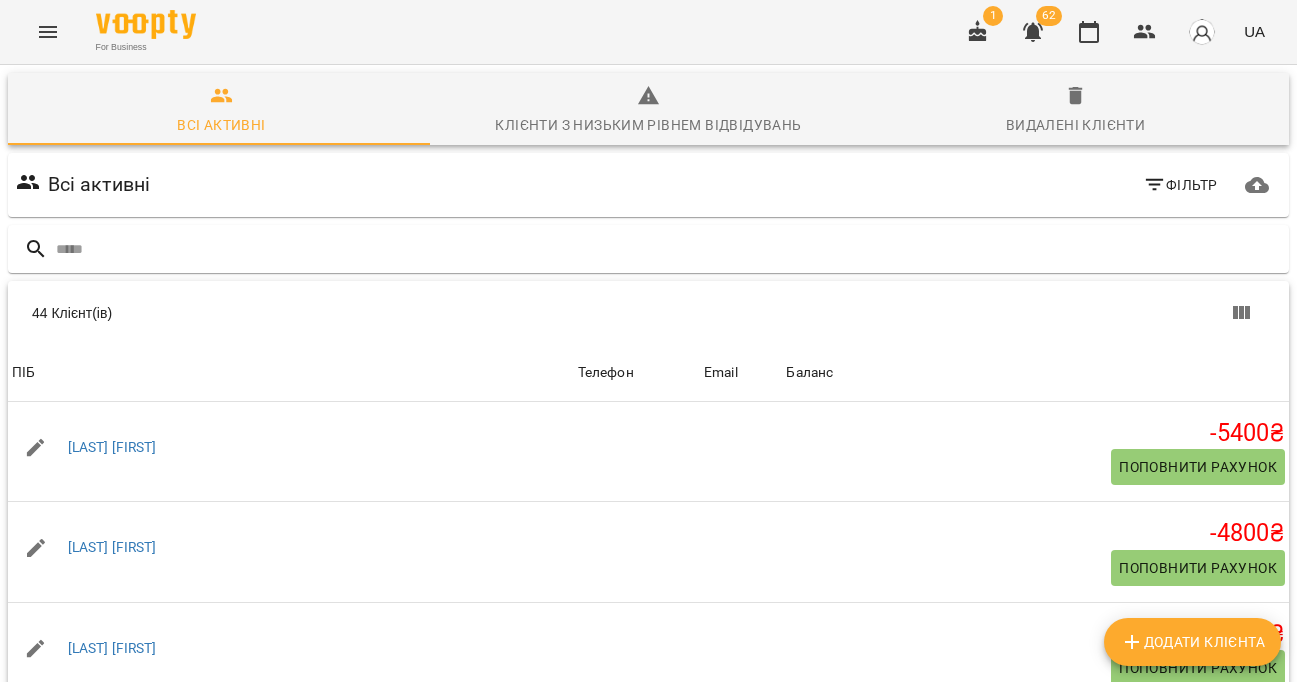 click 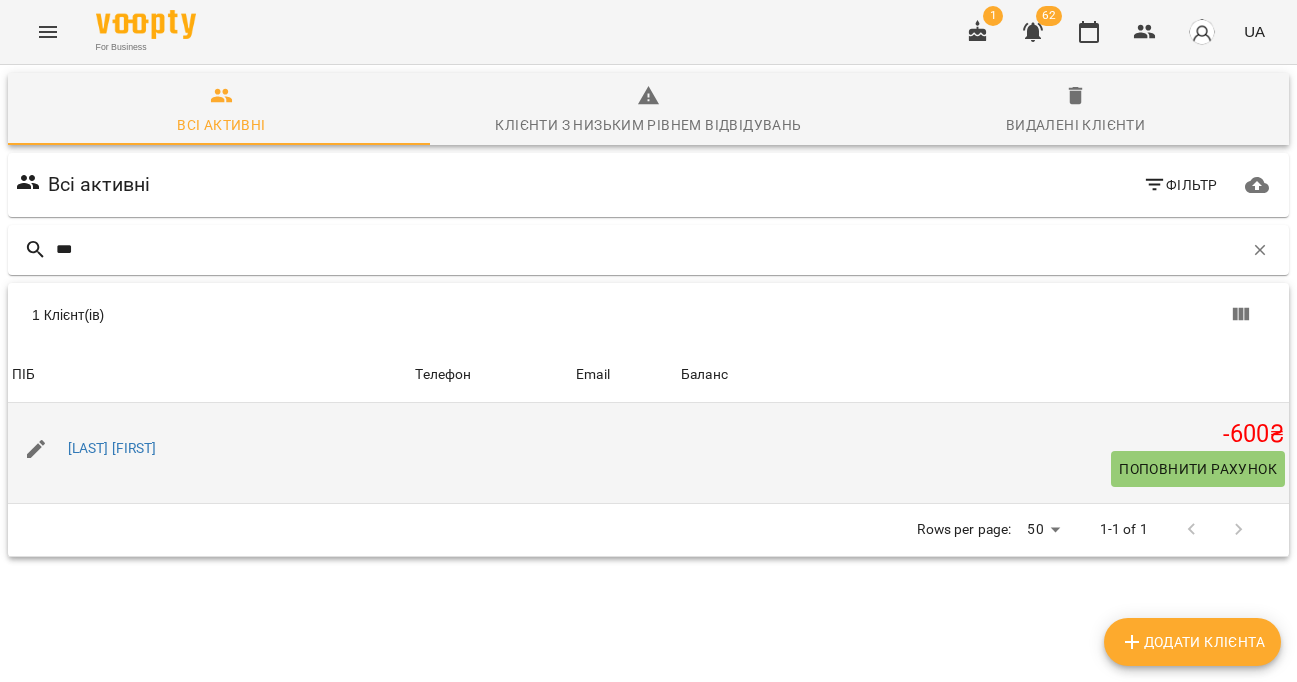 type on "***" 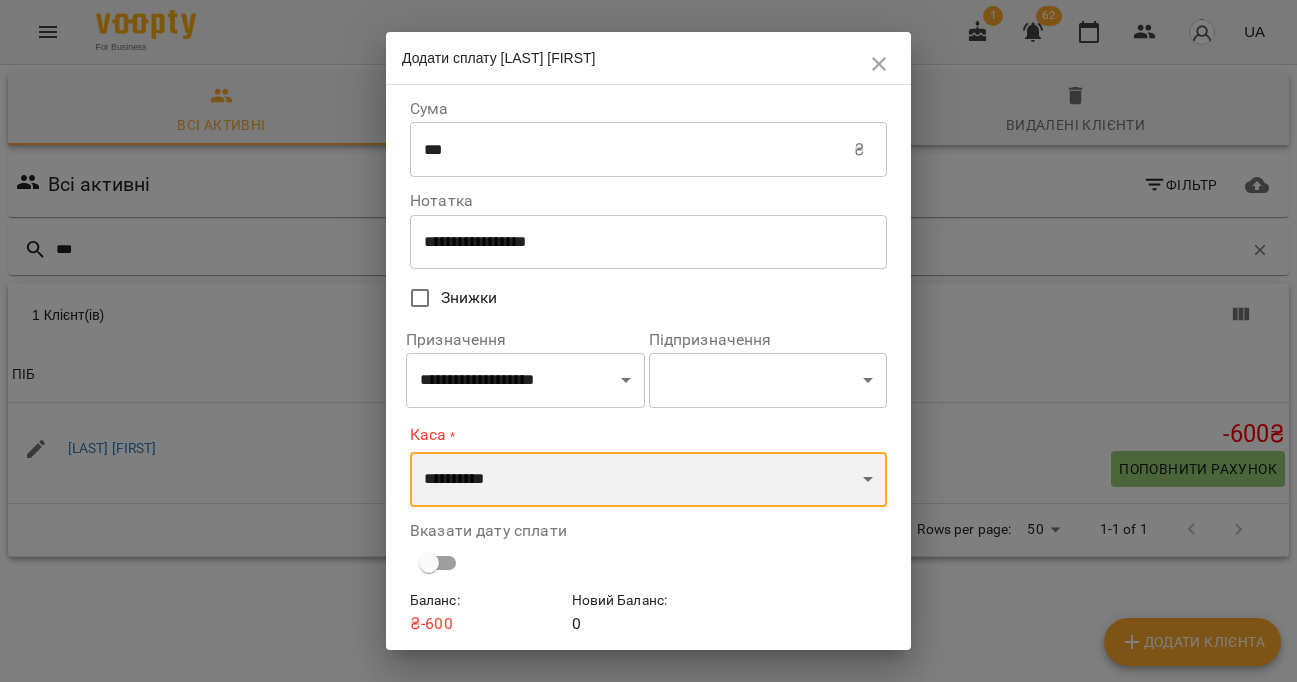 select on "****" 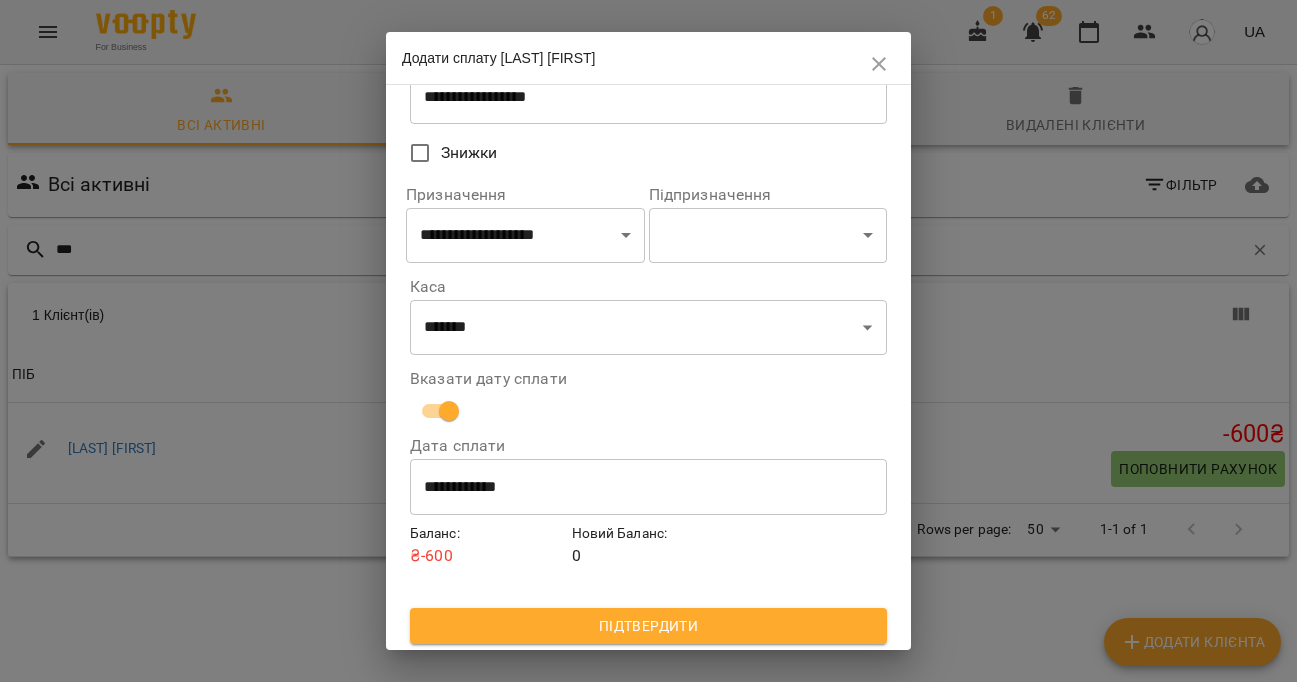 scroll, scrollTop: 143, scrollLeft: 0, axis: vertical 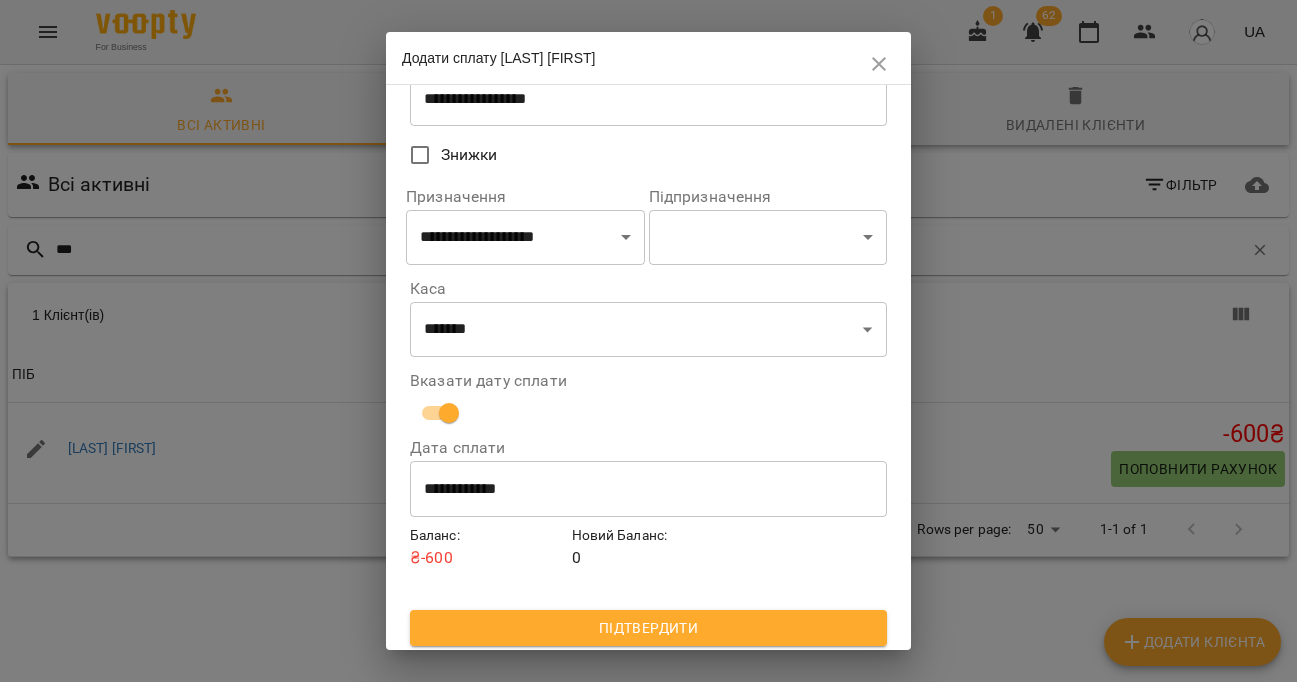 click on "Підтвердити" at bounding box center [648, 628] 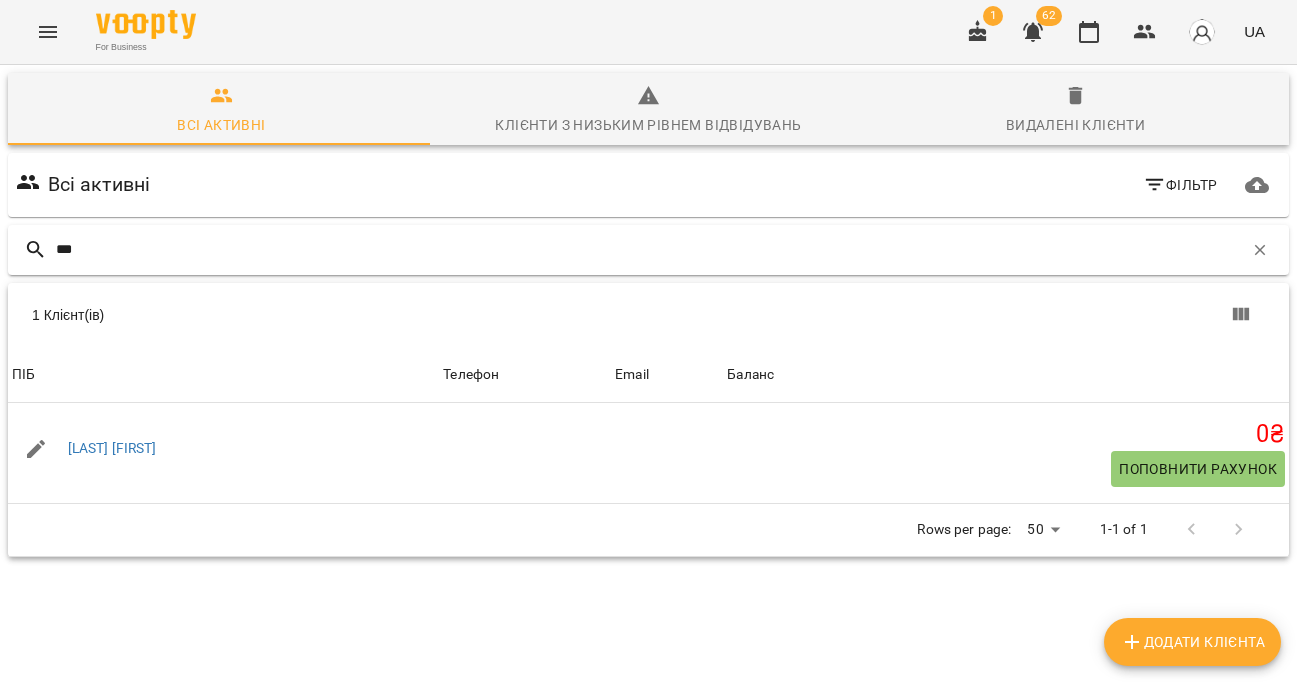 click on "***" at bounding box center (648, 250) 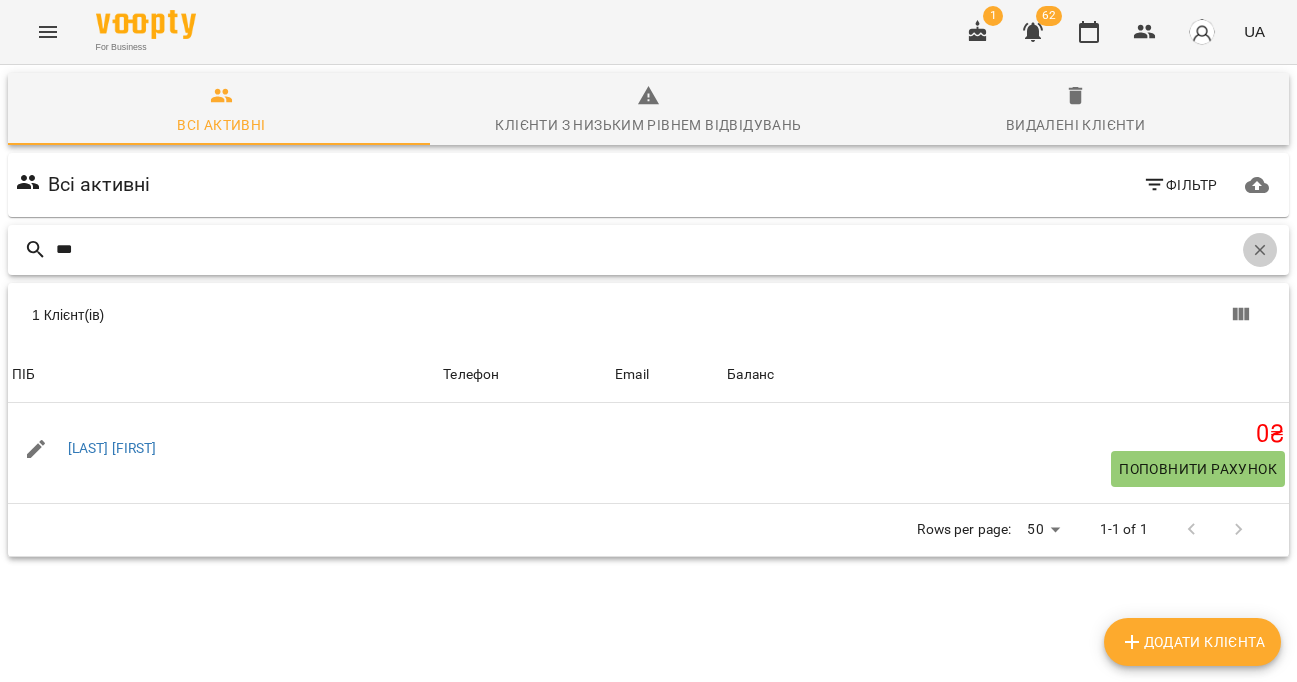 click 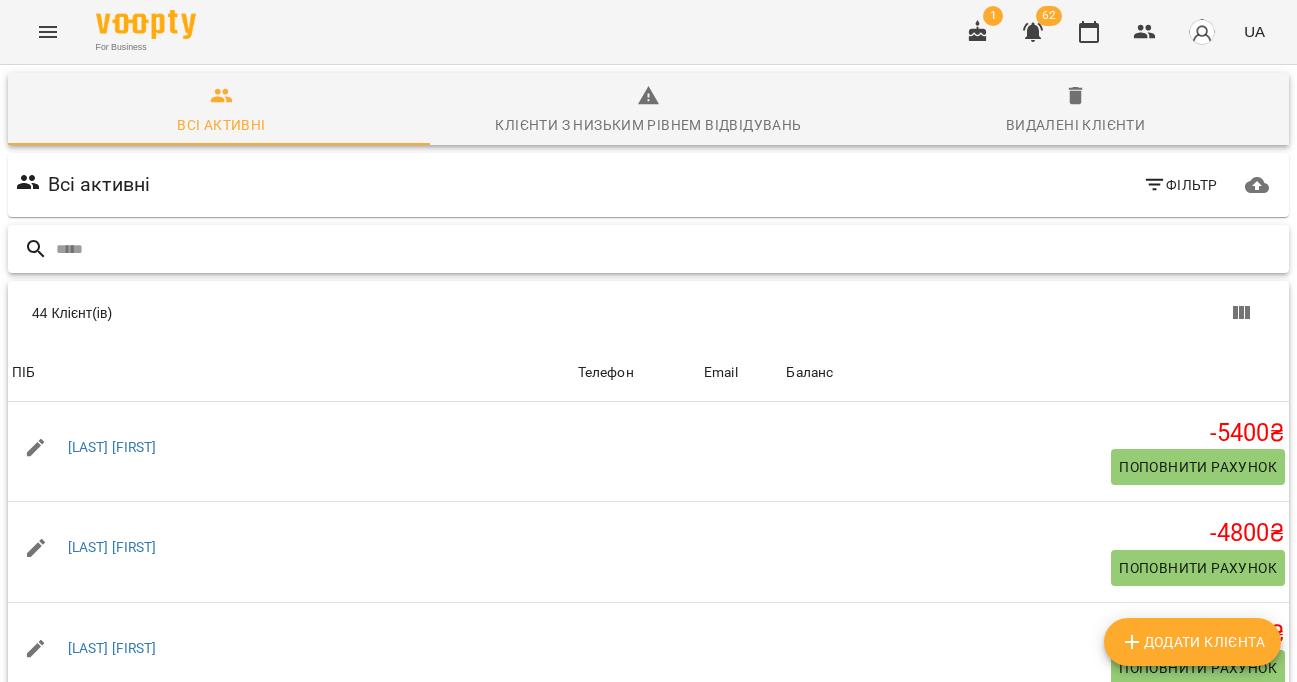 click at bounding box center [668, 249] 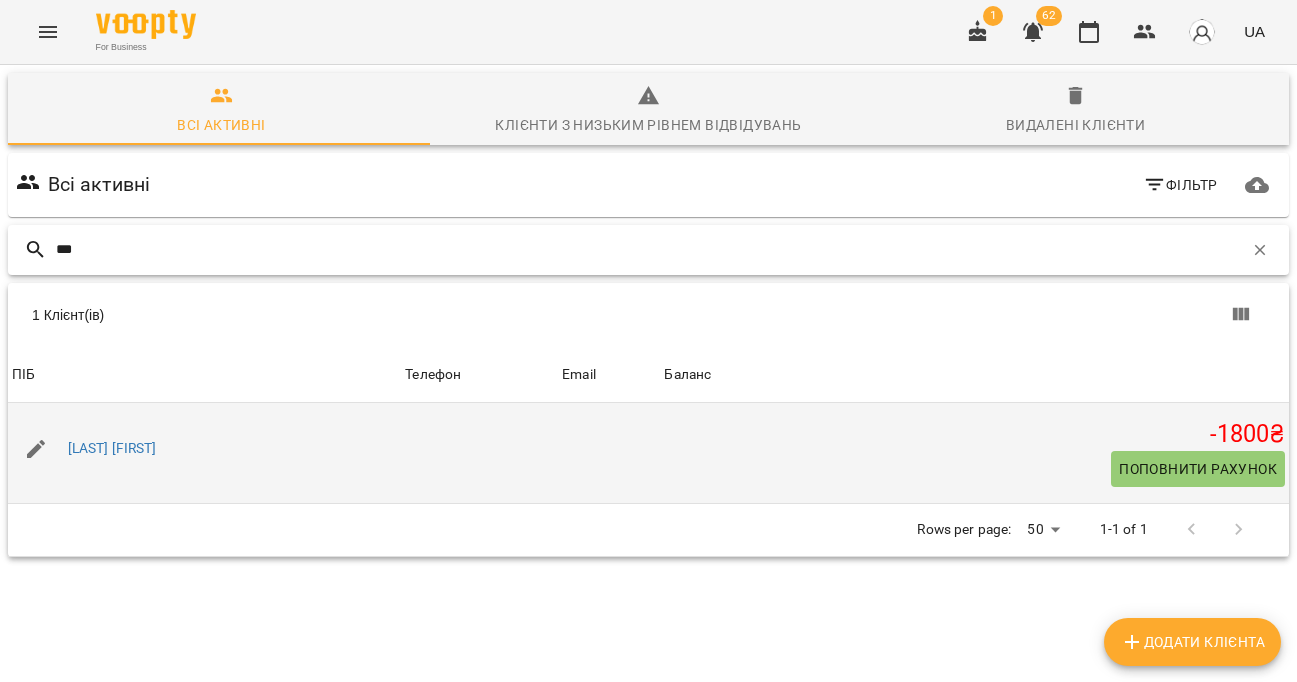 type on "***" 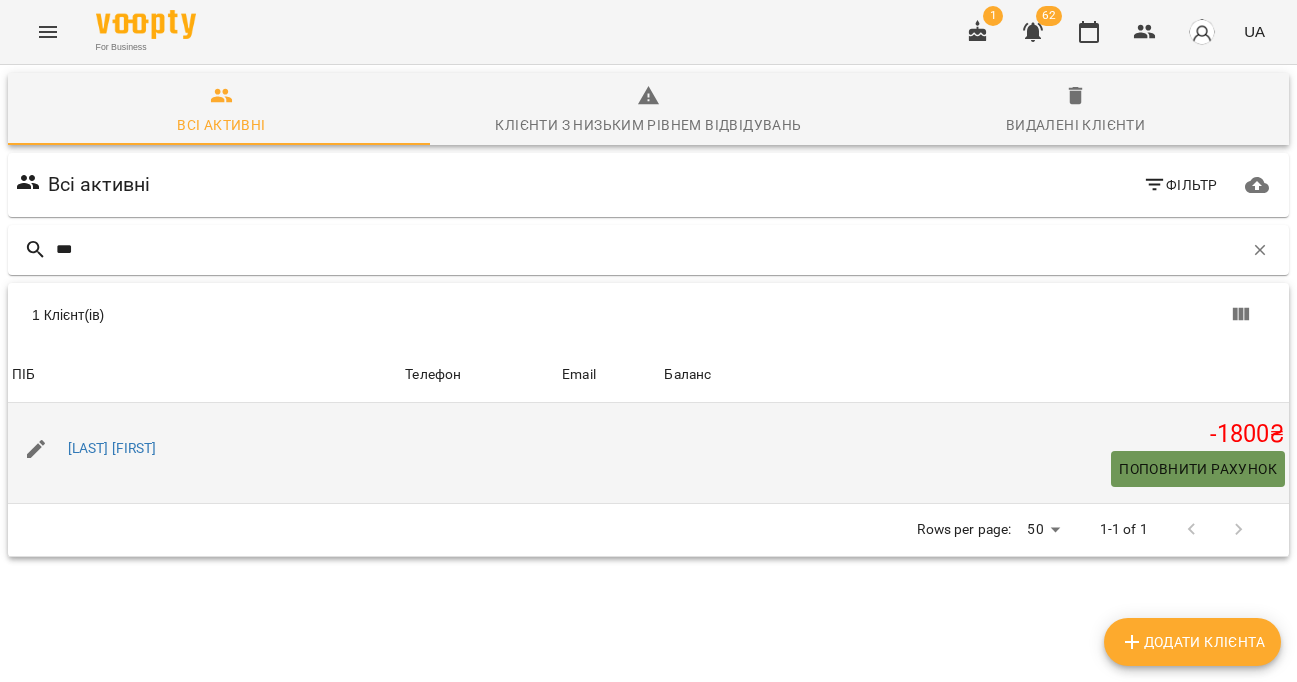 click on "Поповнити рахунок" at bounding box center (1198, 469) 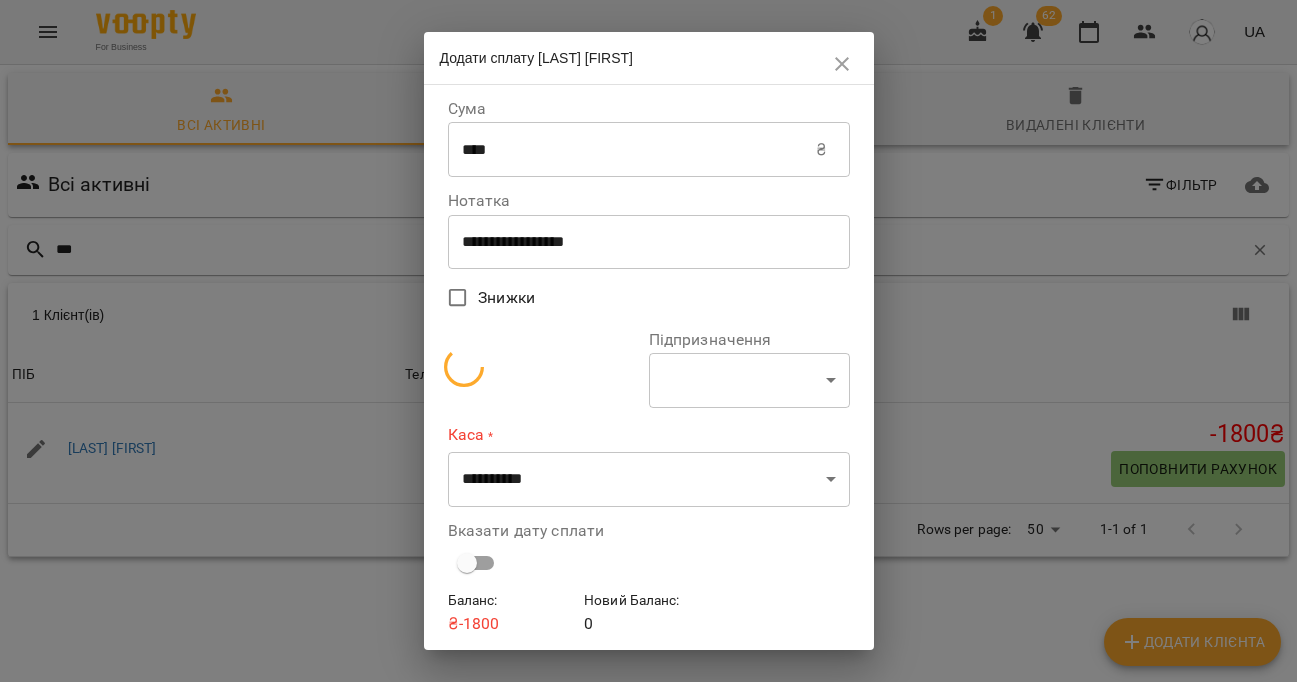 select on "**********" 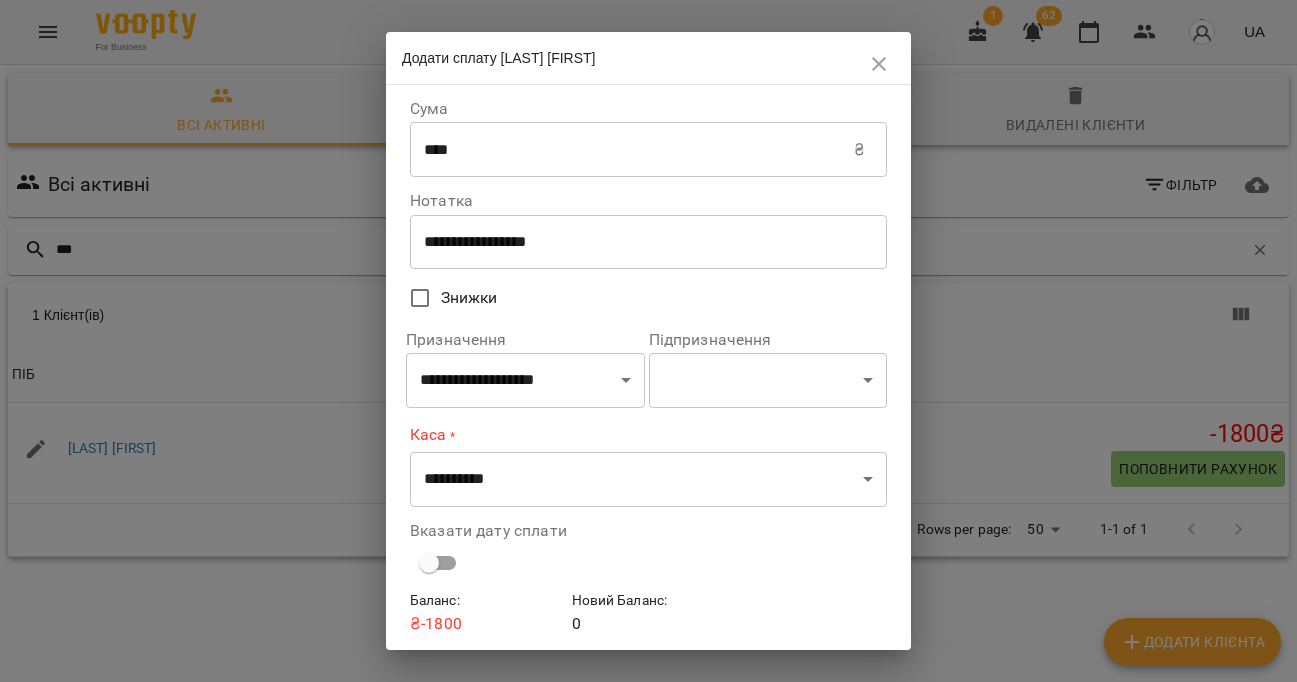 click on "****" at bounding box center [632, 150] 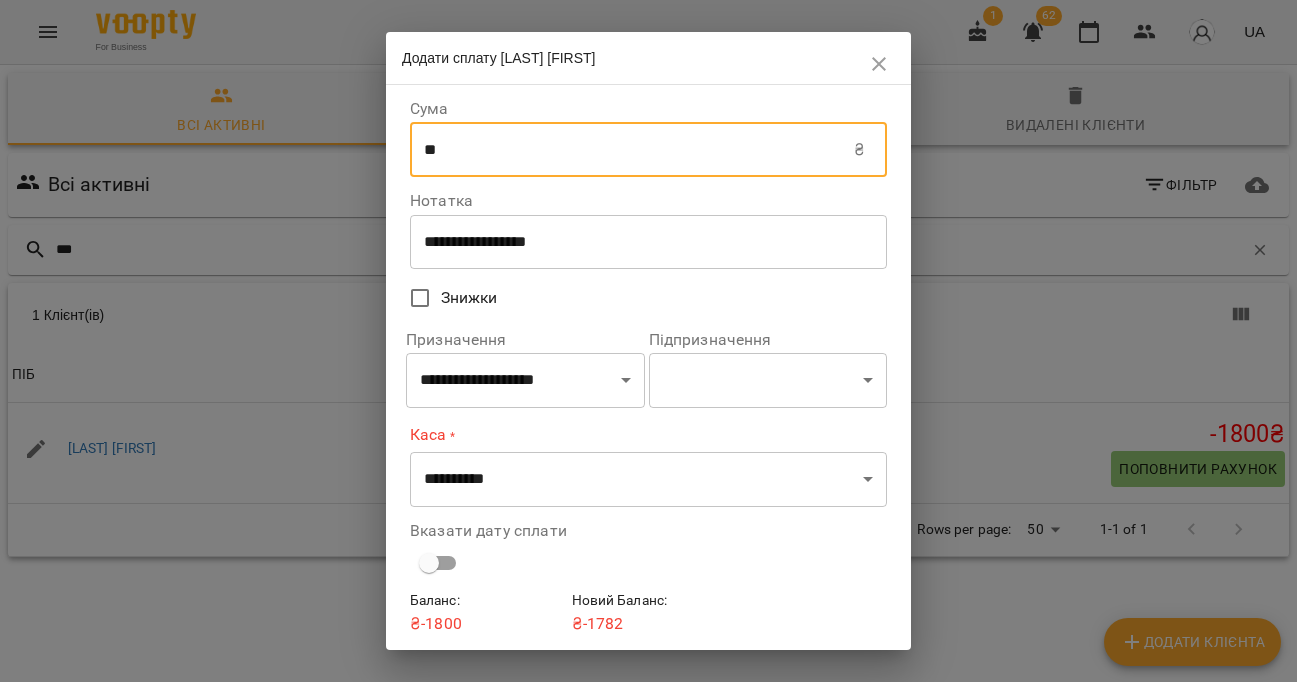 type on "*" 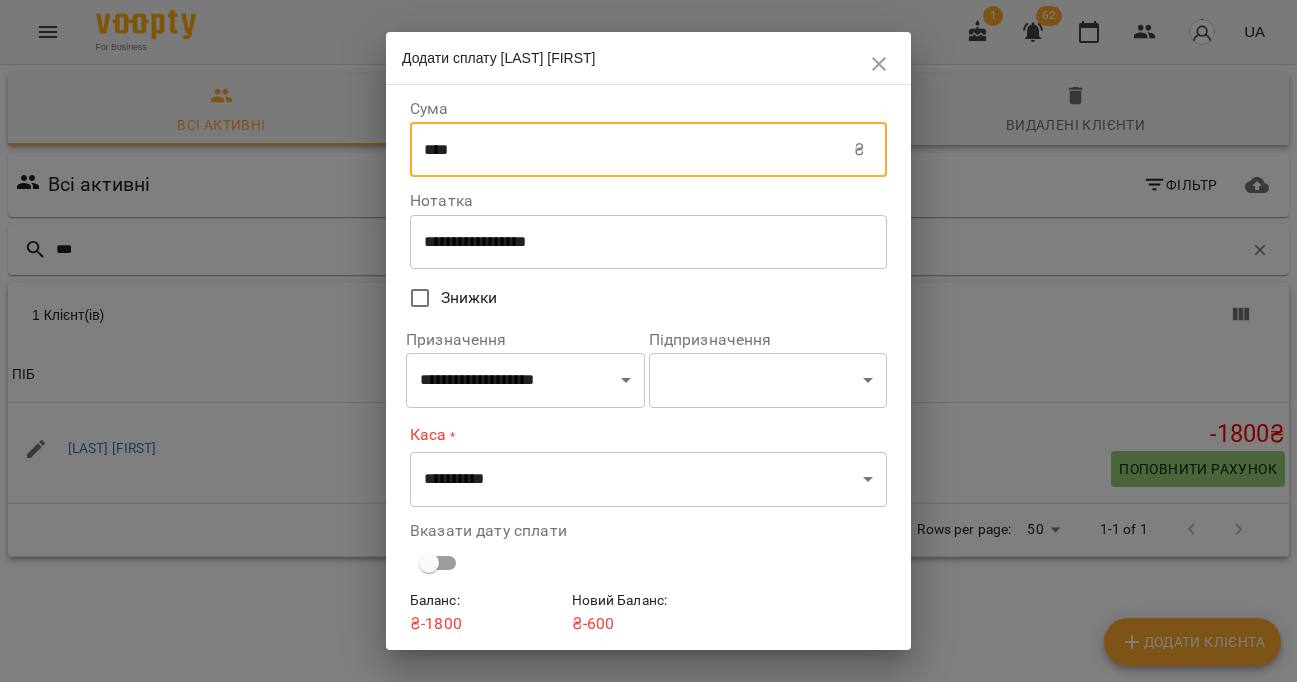 type on "****" 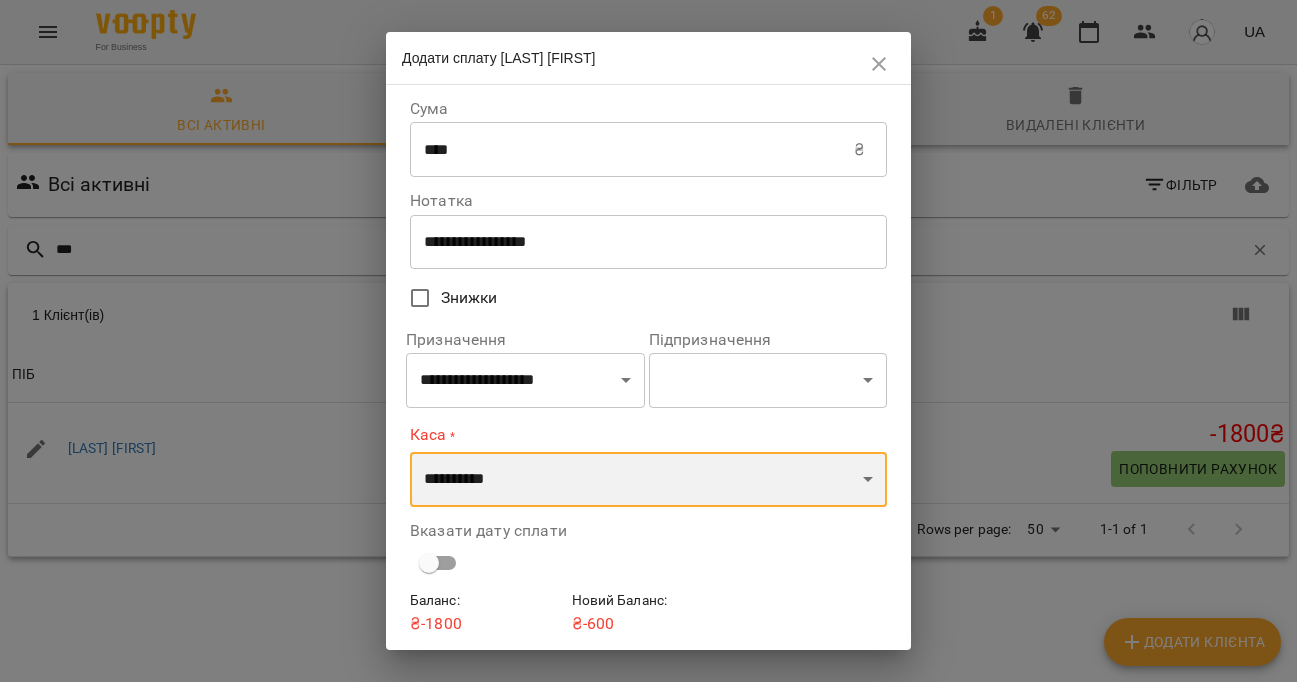 select on "****" 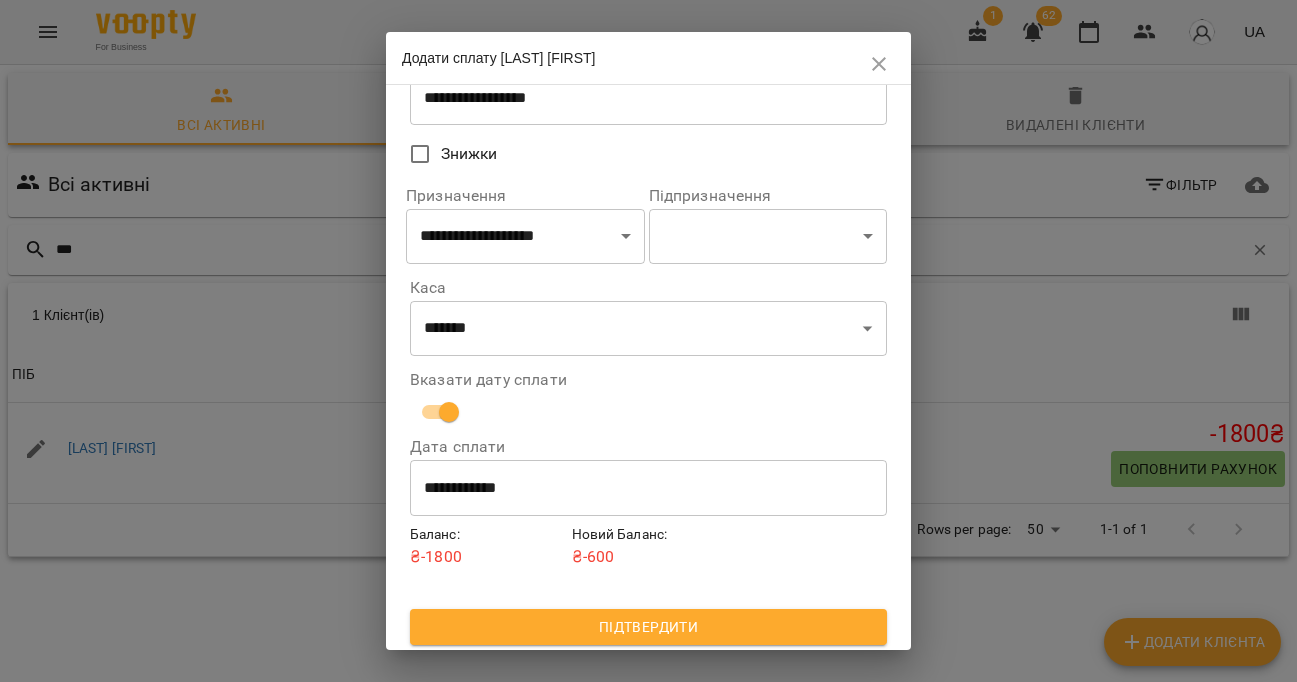 scroll, scrollTop: 143, scrollLeft: 0, axis: vertical 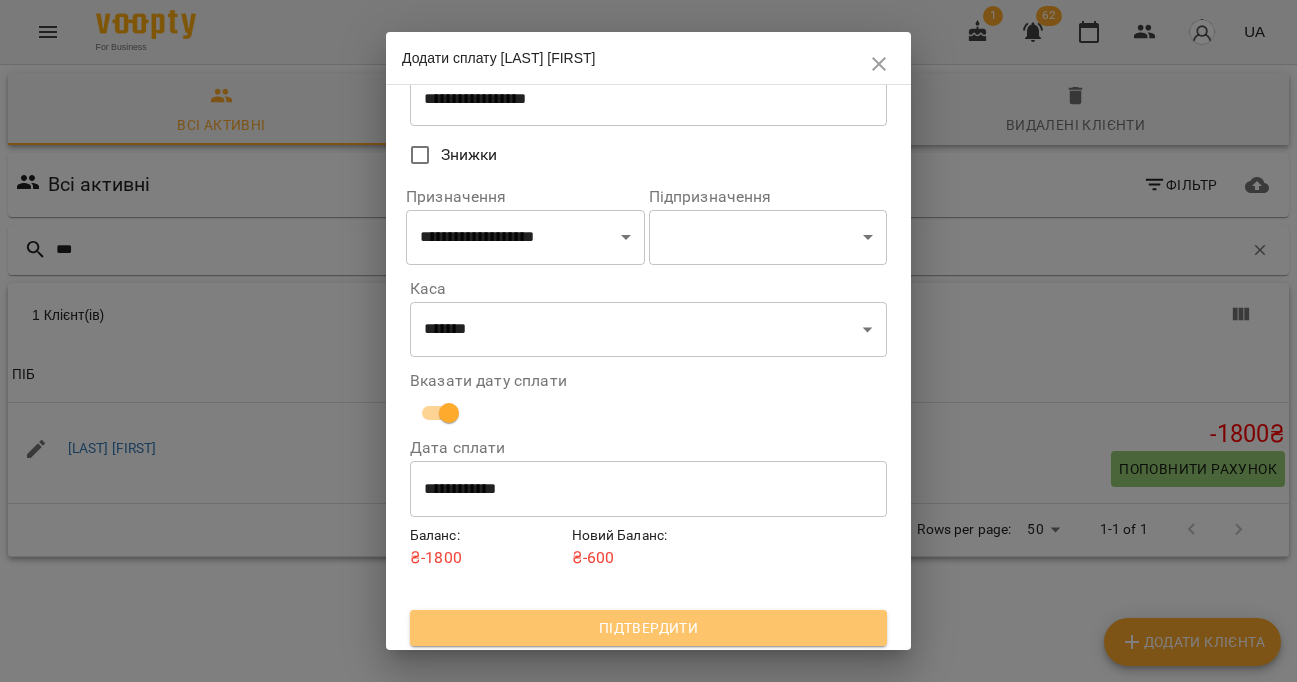 click on "Підтвердити" at bounding box center (648, 628) 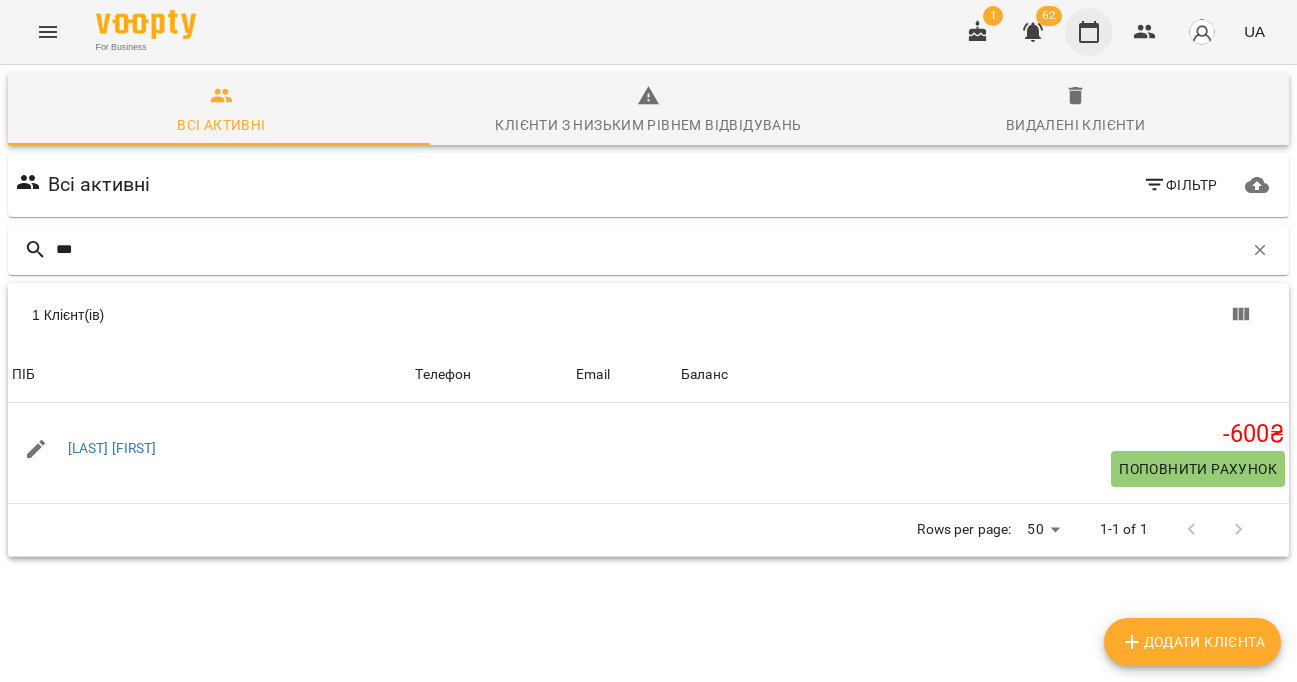 click 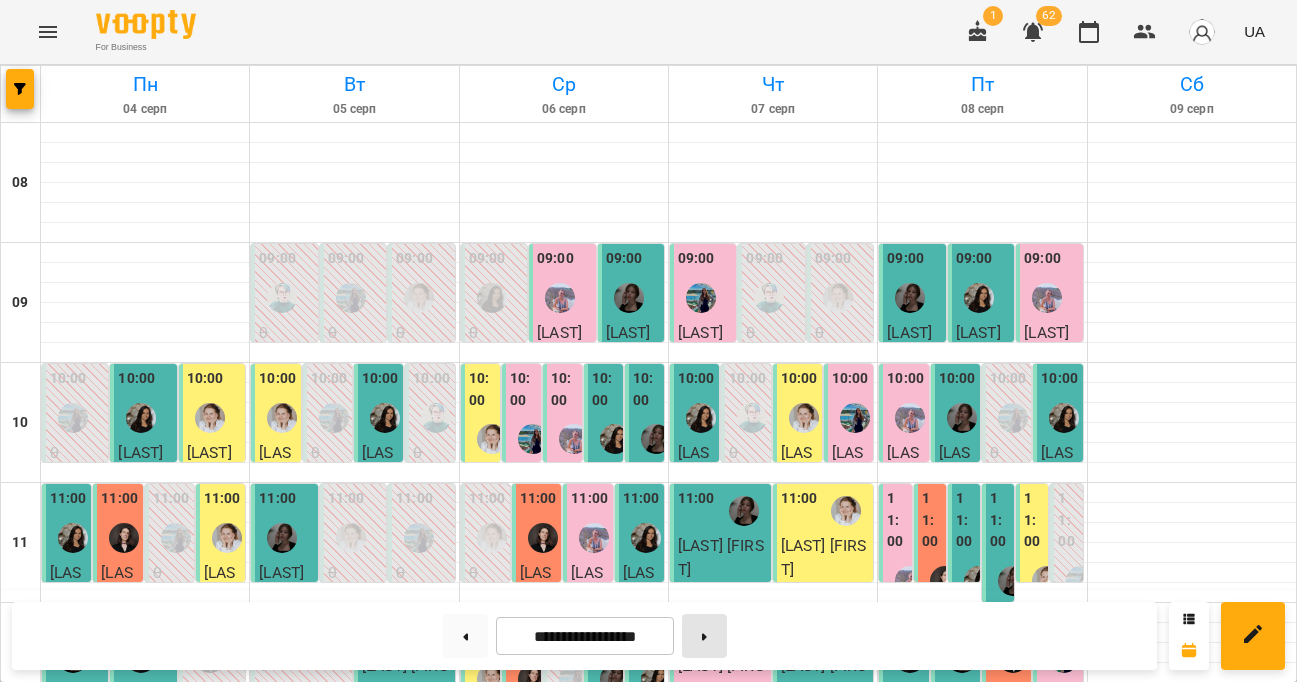 click at bounding box center (704, 636) 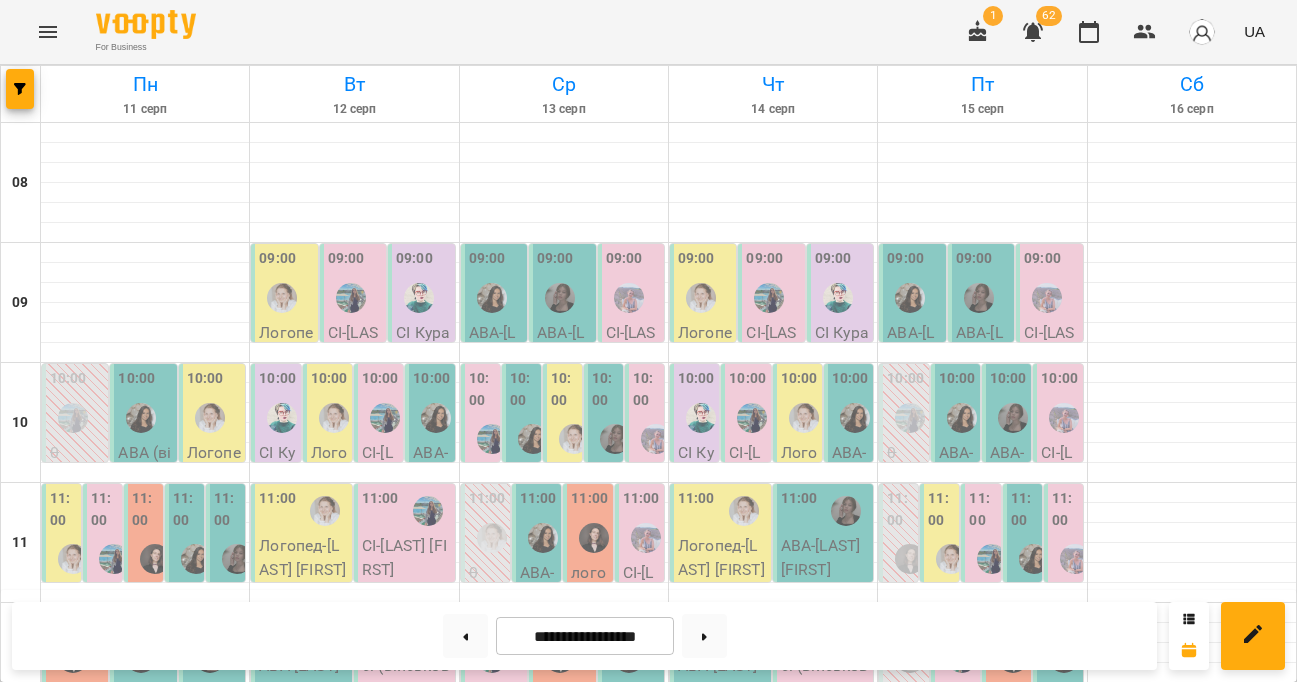 scroll, scrollTop: 795, scrollLeft: 0, axis: vertical 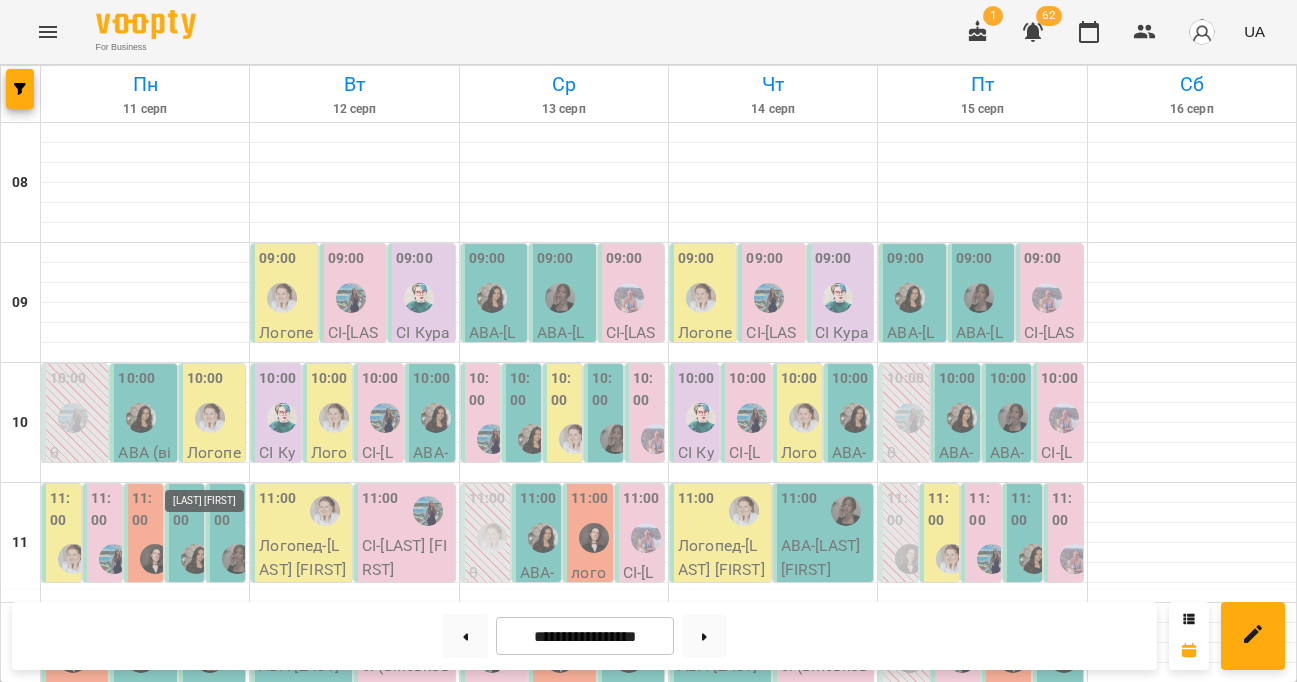 click at bounding box center [210, 1258] 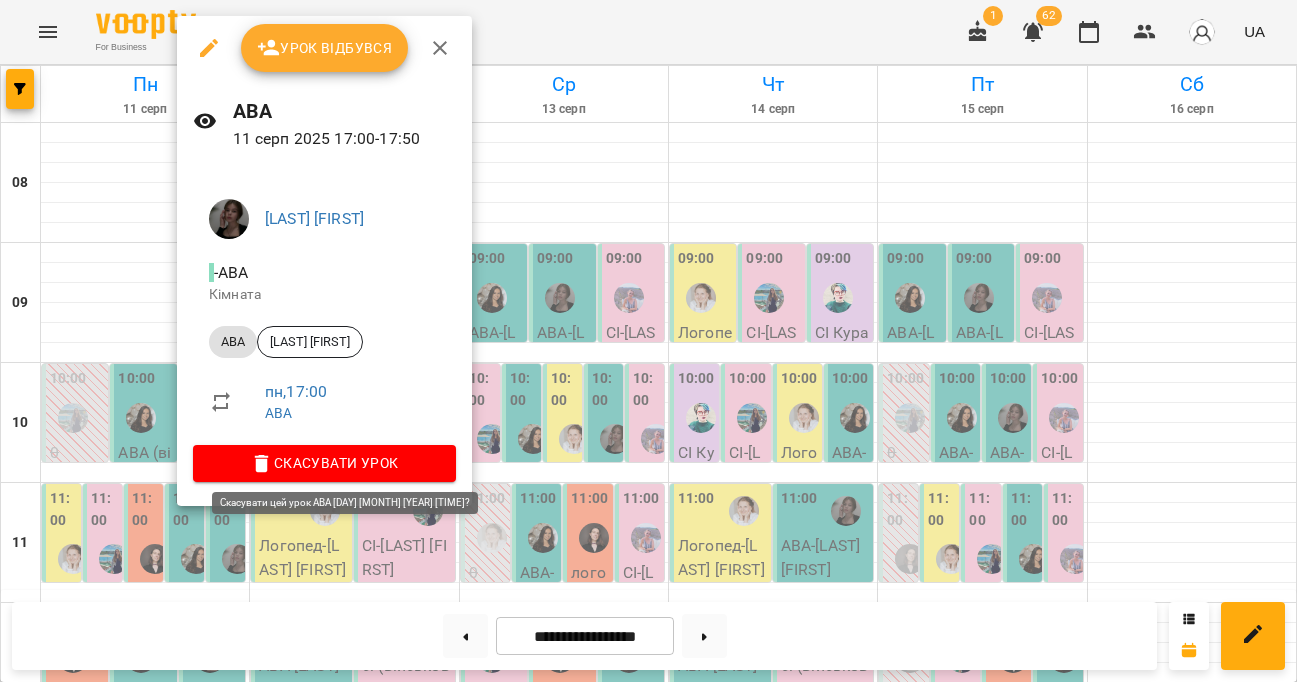 click on "Скасувати Урок" at bounding box center (324, 463) 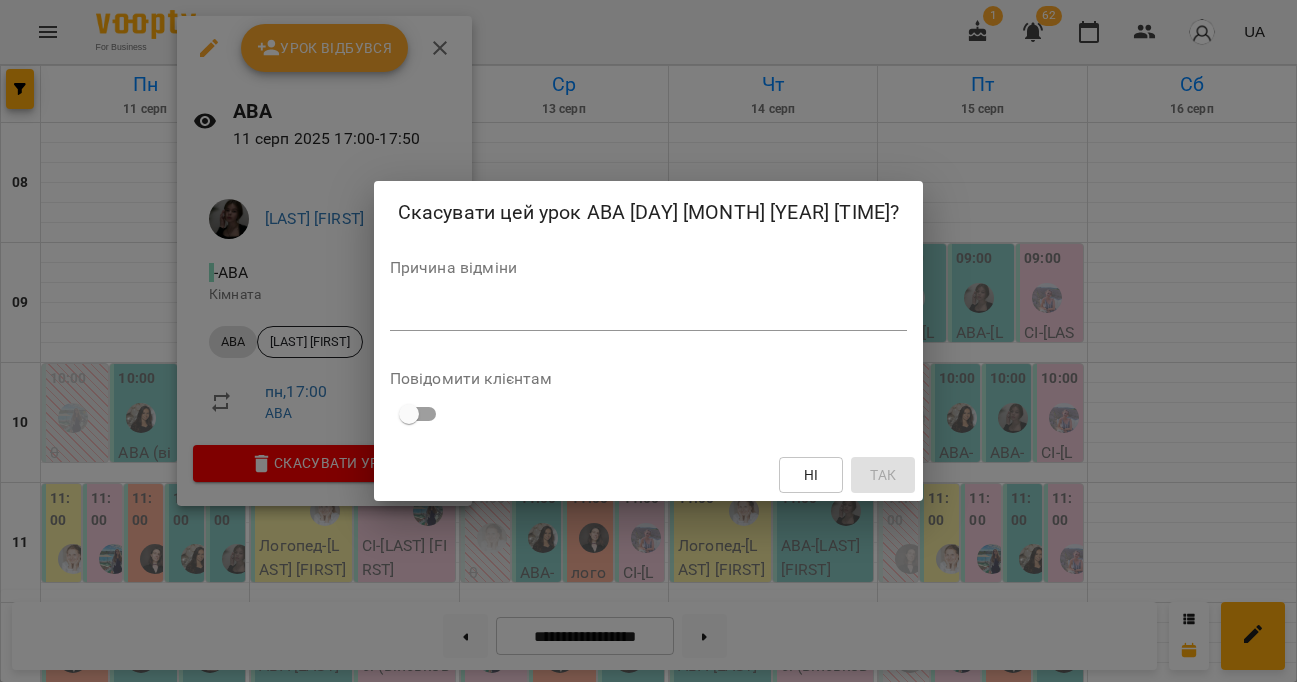 click at bounding box center (649, 315) 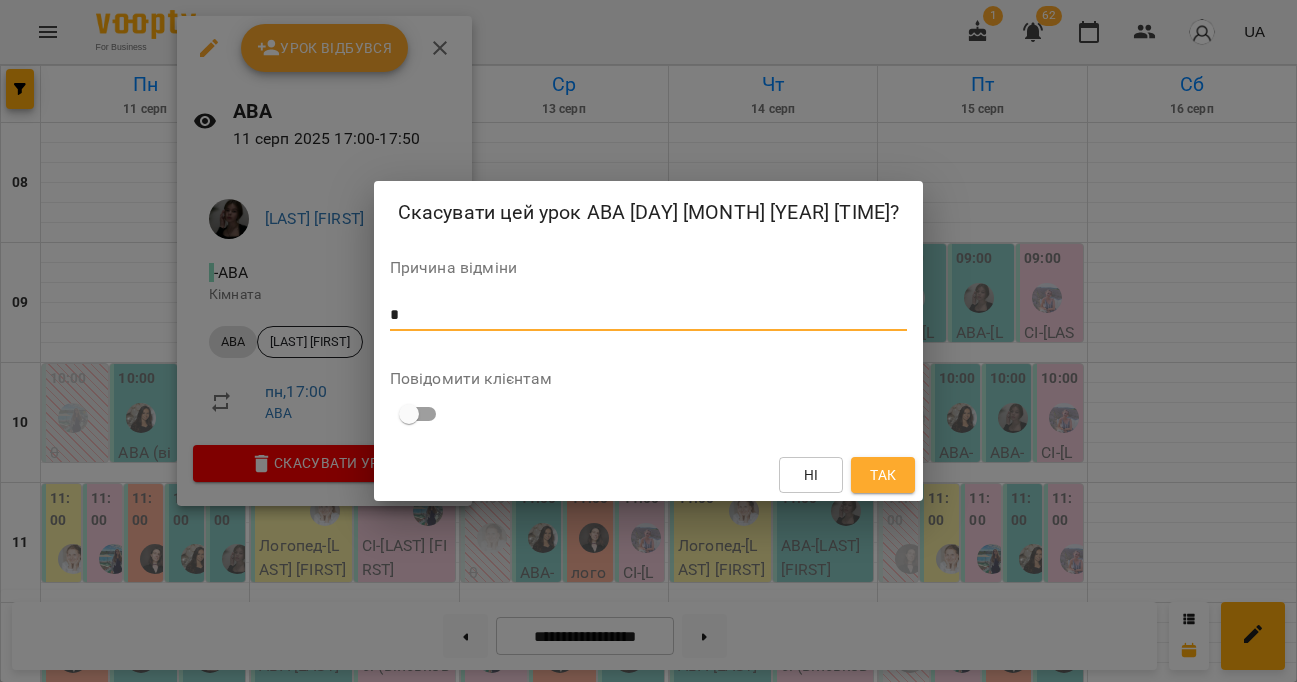 type on "*" 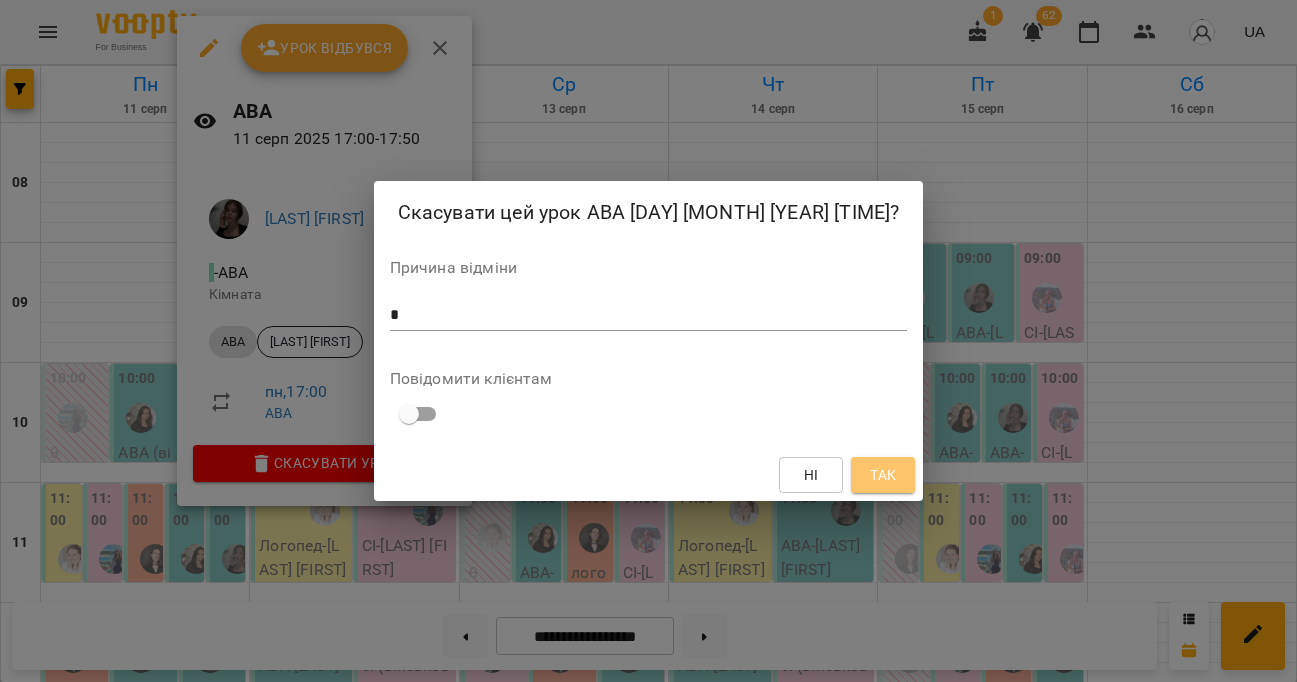 click on "Так" at bounding box center [883, 475] 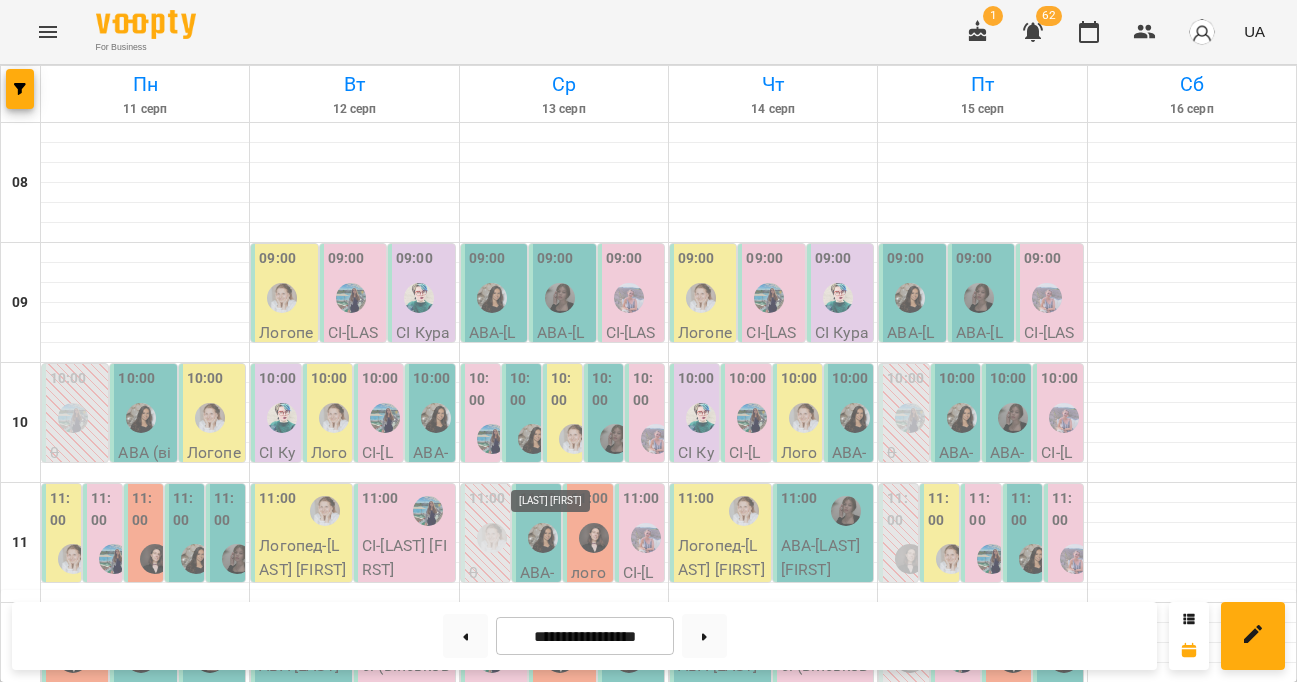 click at bounding box center [560, 1258] 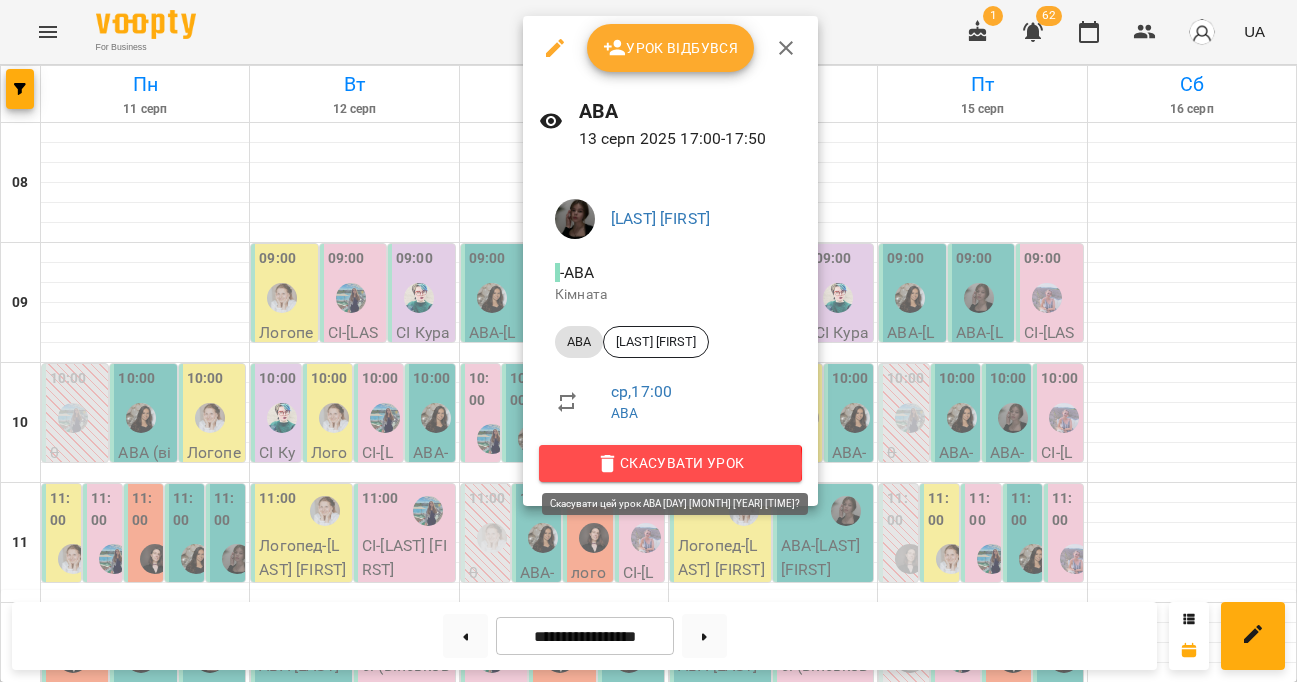 click on "Скасувати Урок" at bounding box center (670, 463) 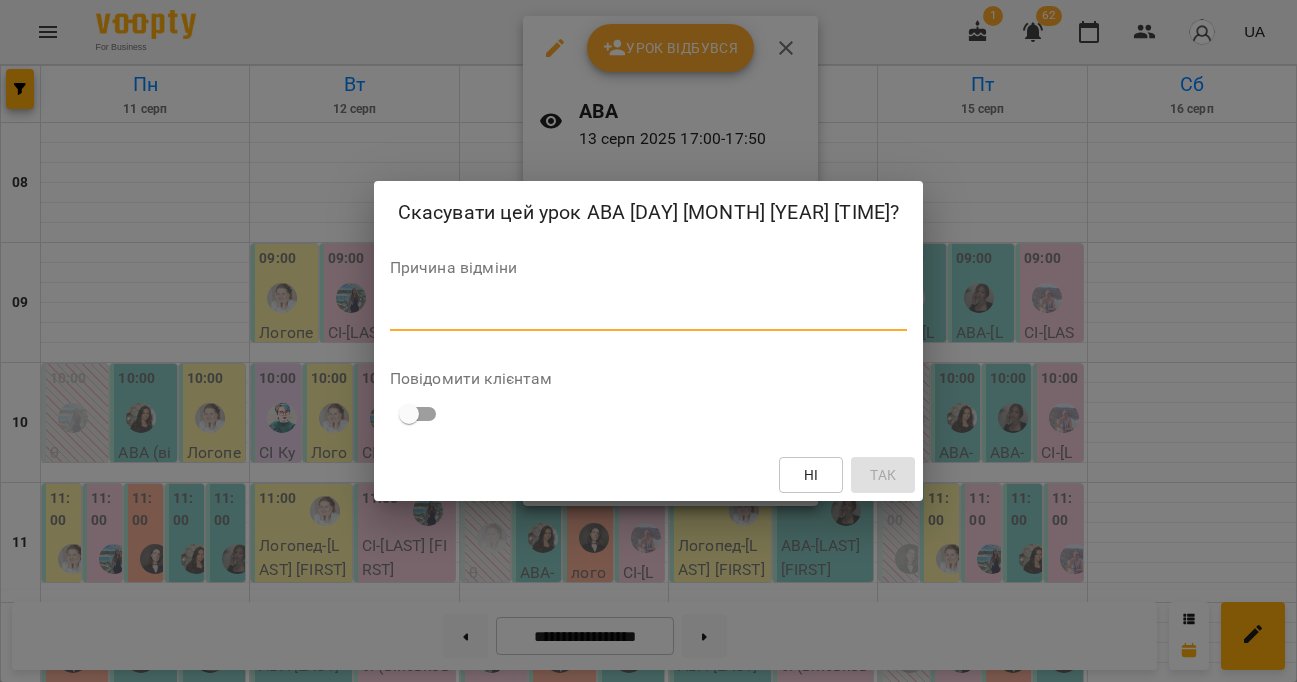 click at bounding box center (649, 315) 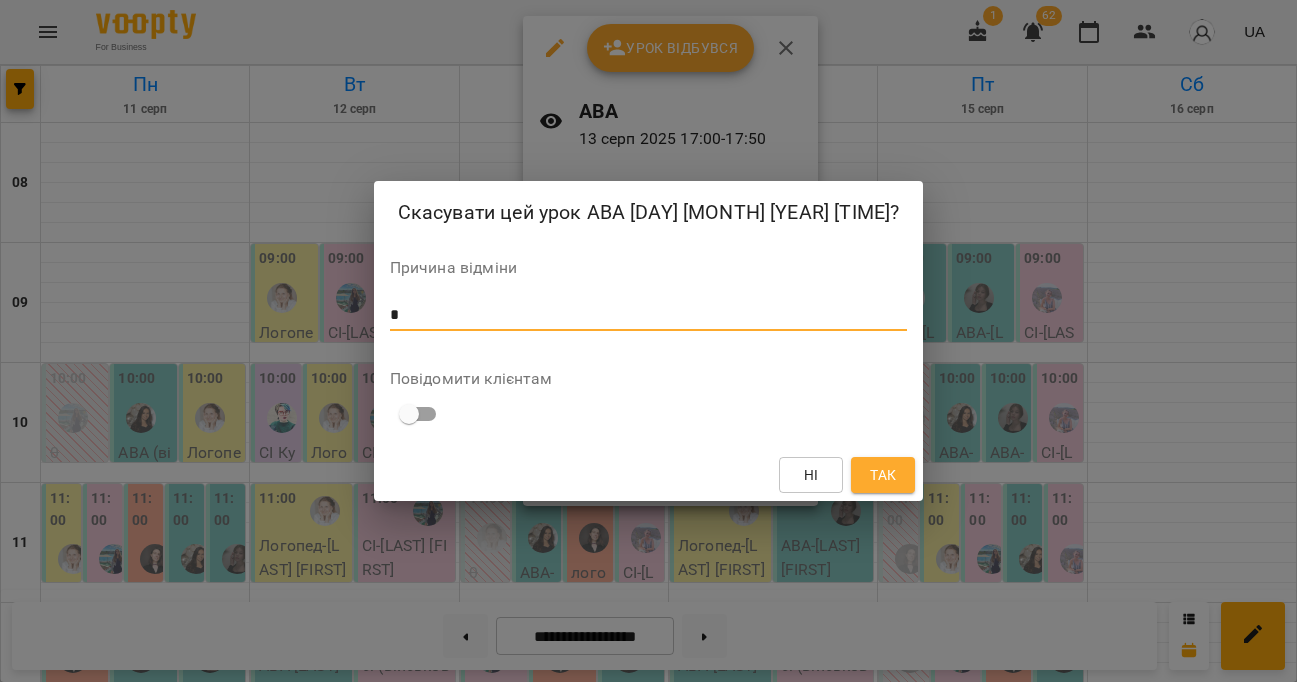 type on "*" 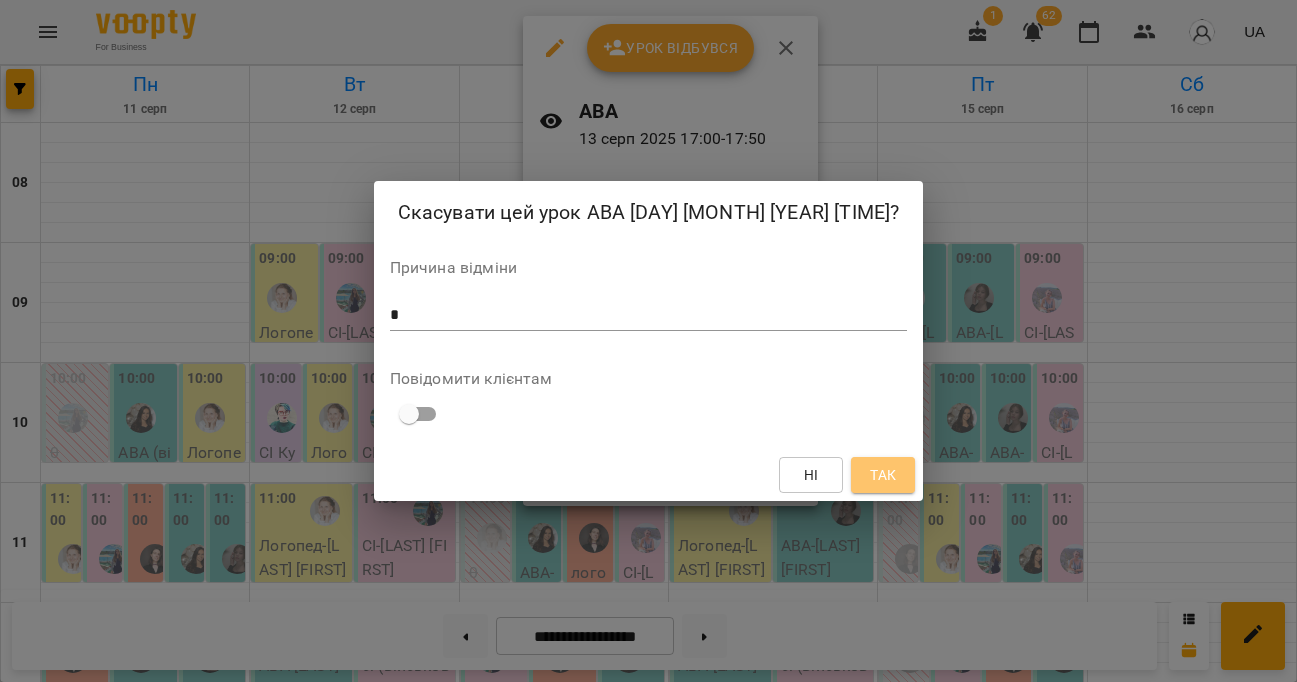 click on "Так" at bounding box center (883, 475) 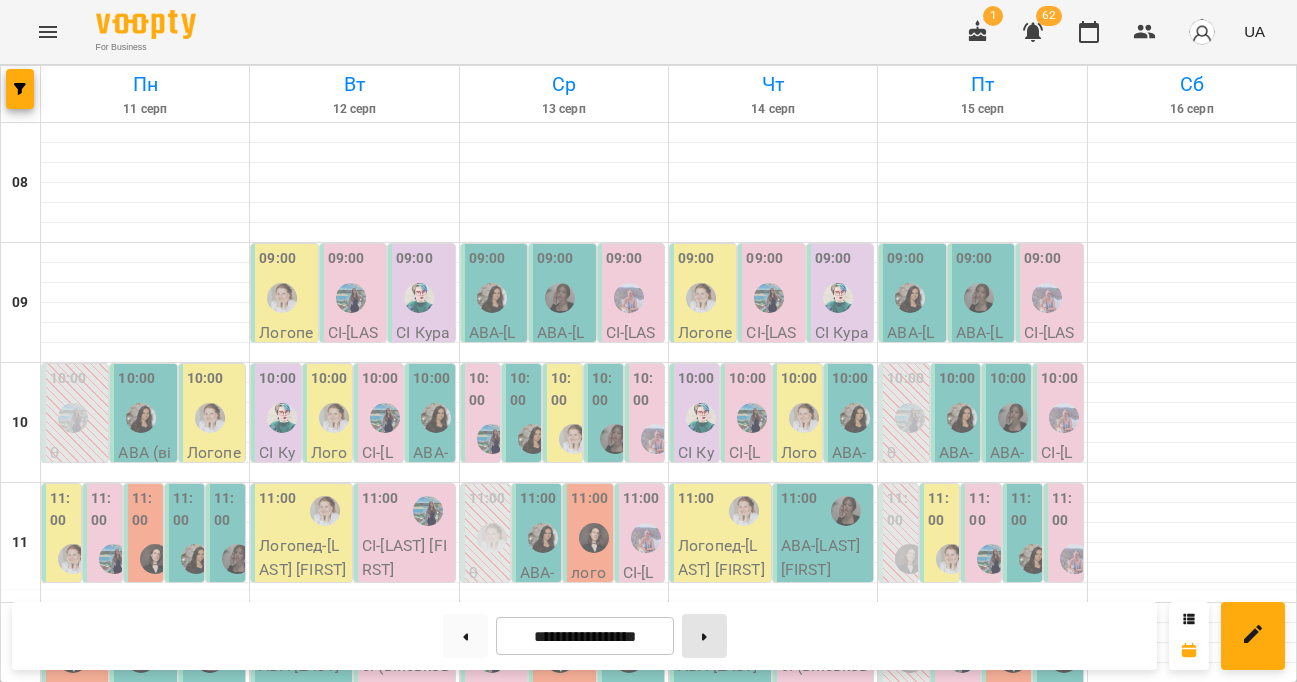 click at bounding box center [704, 636] 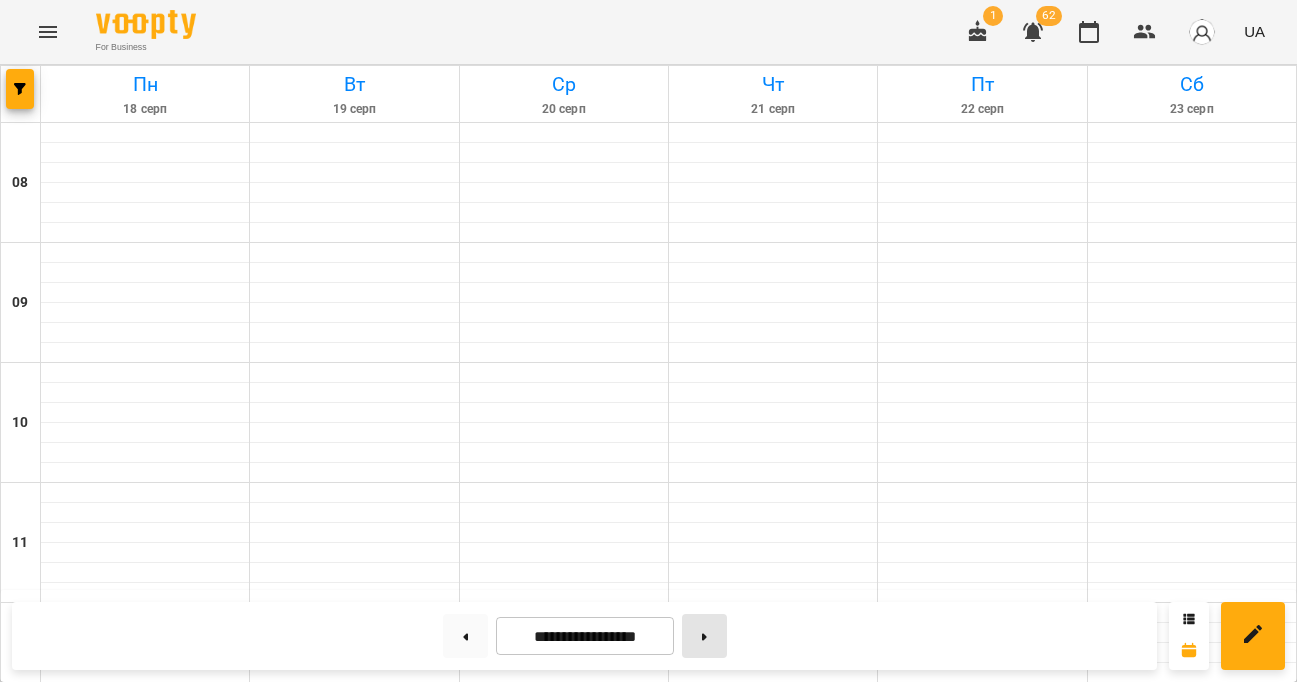 type on "**********" 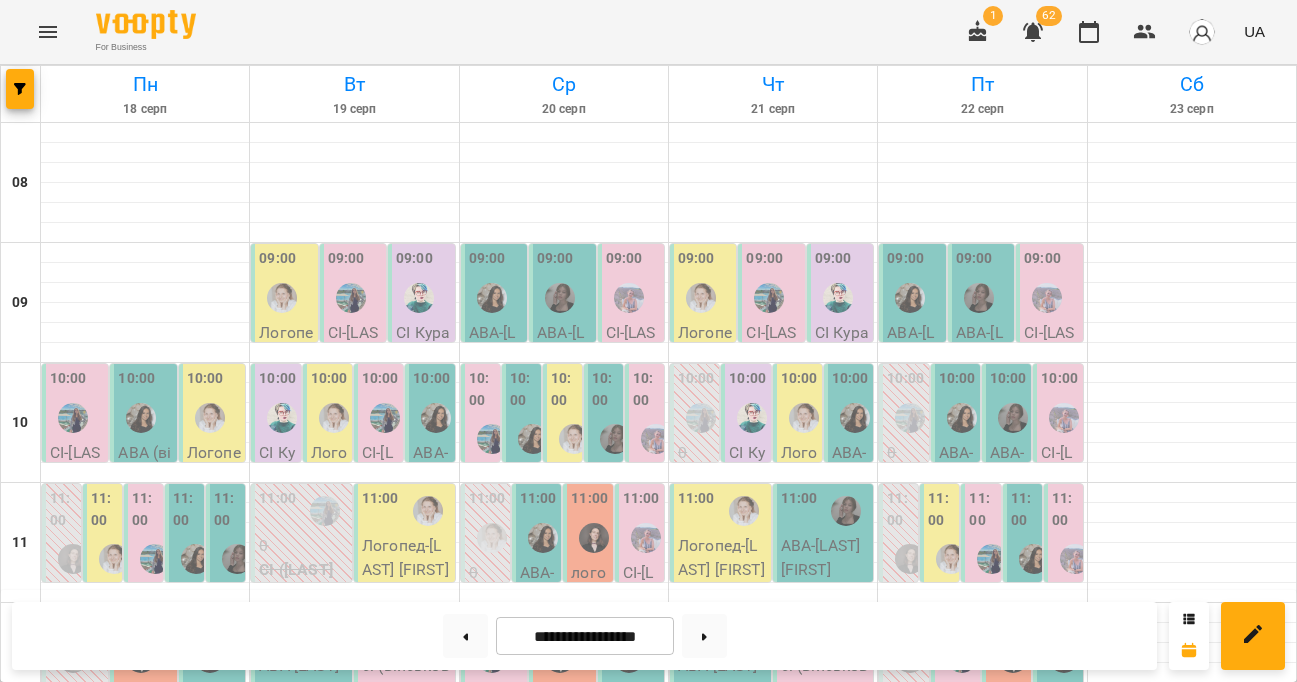 click at bounding box center [210, 1258] 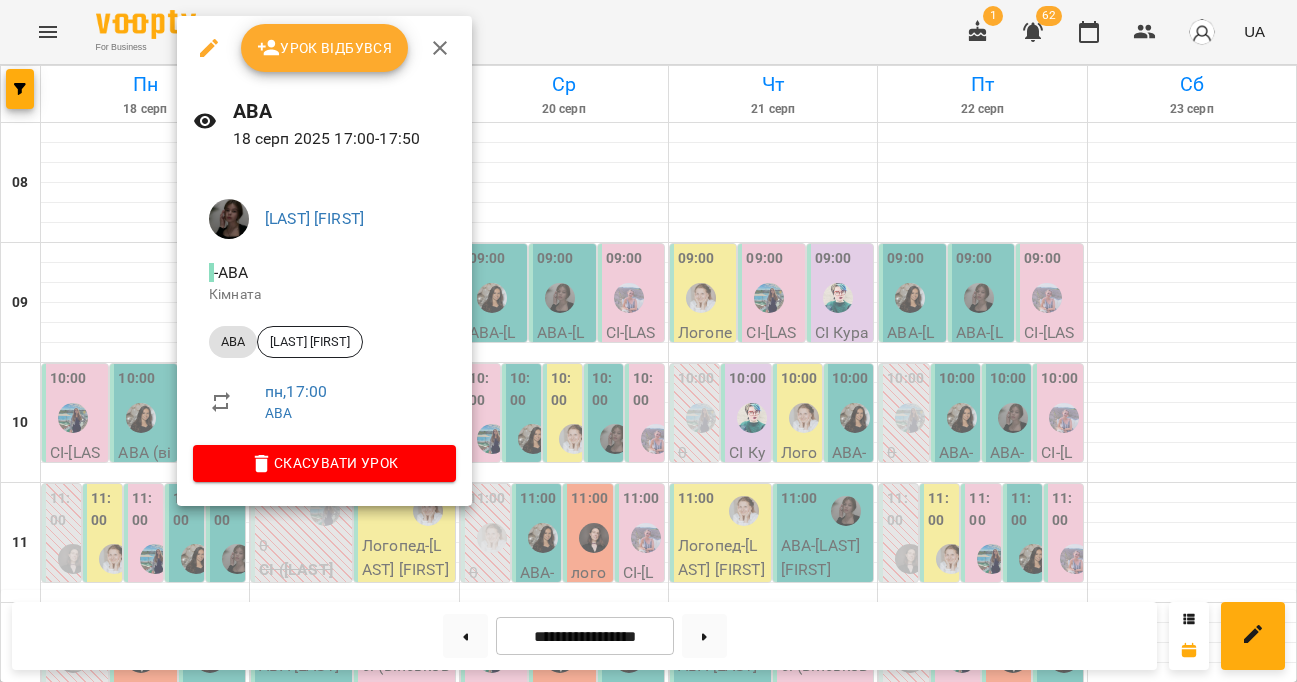 click on "Скасувати Урок" at bounding box center [324, 463] 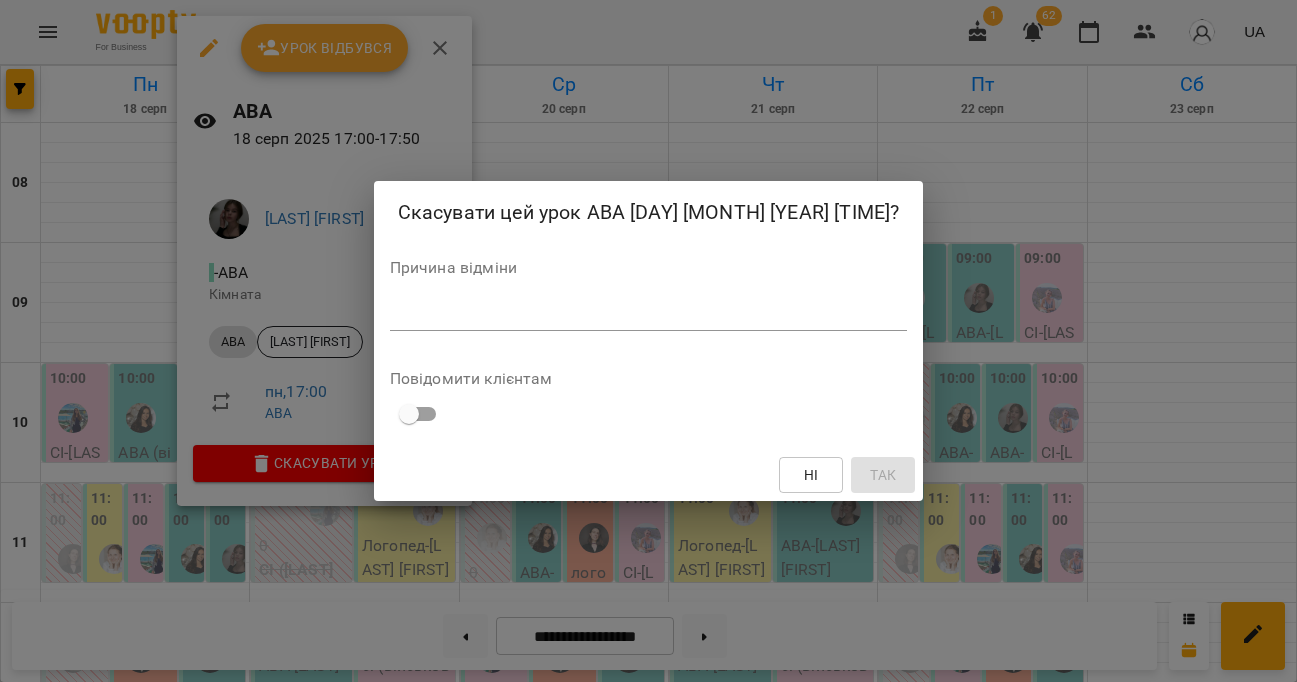 click at bounding box center (649, 315) 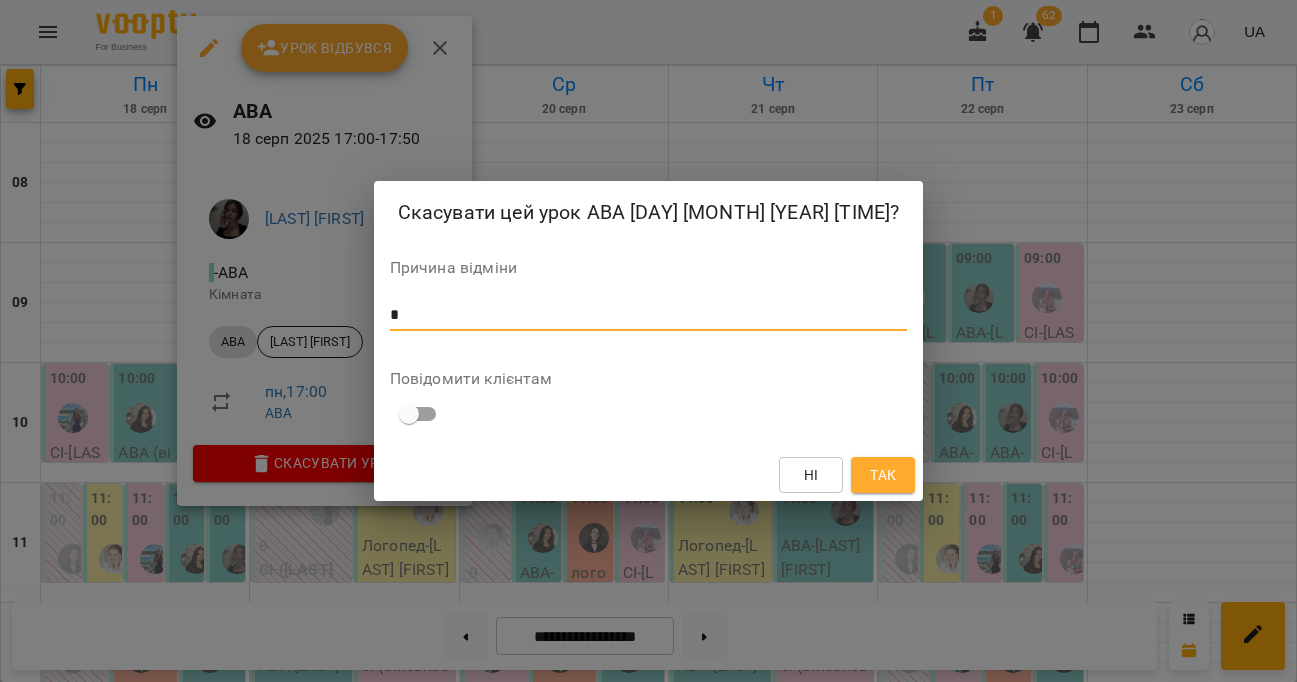 type on "*" 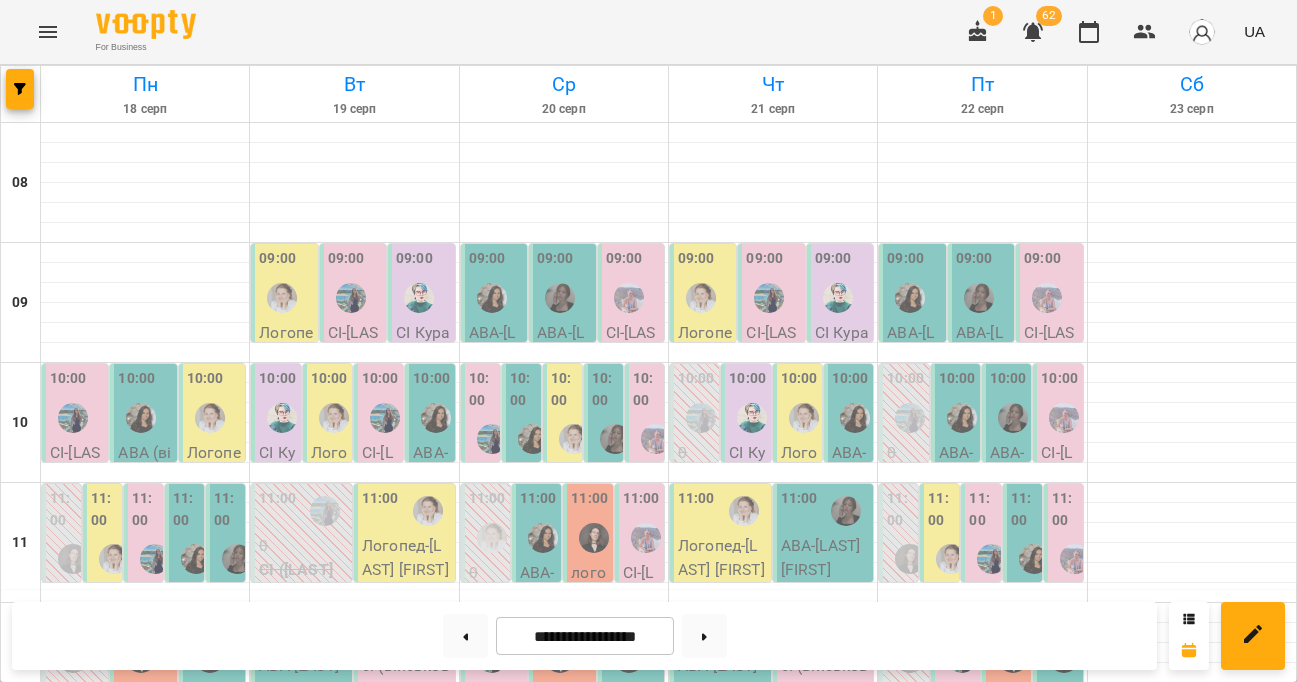 click at bounding box center (560, 1258) 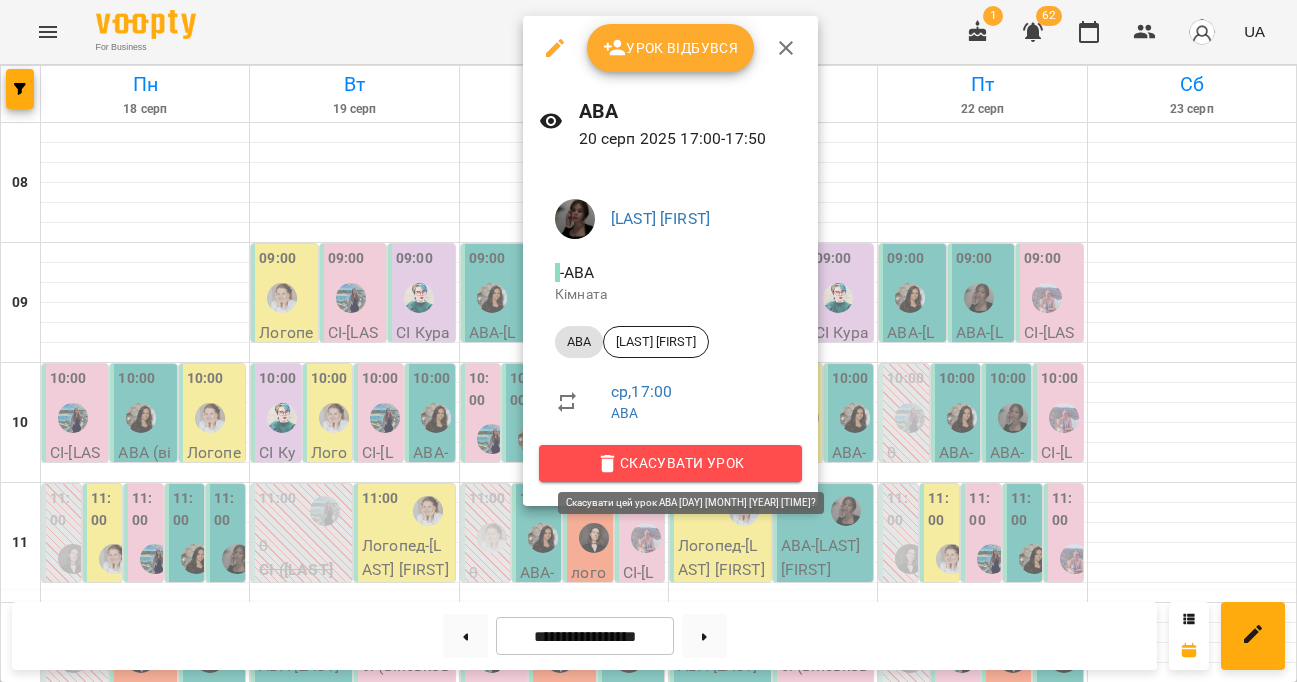 click on "Скасувати Урок" at bounding box center [670, 463] 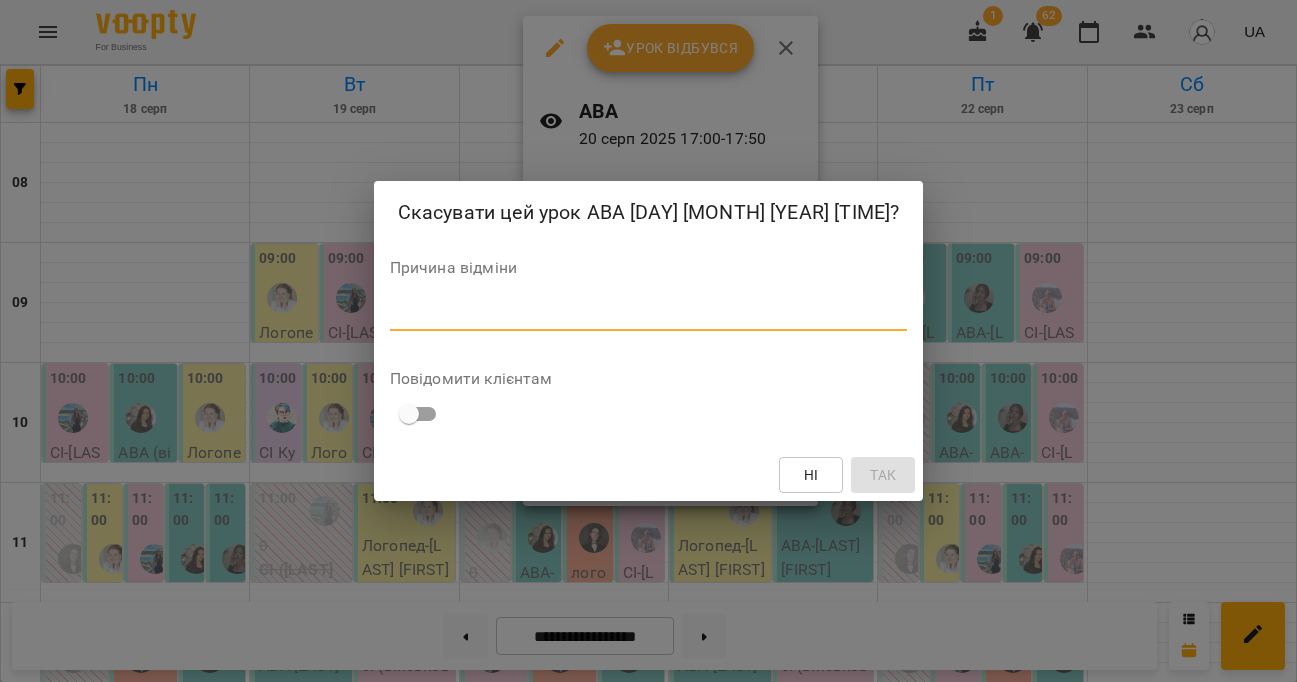 click at bounding box center (649, 315) 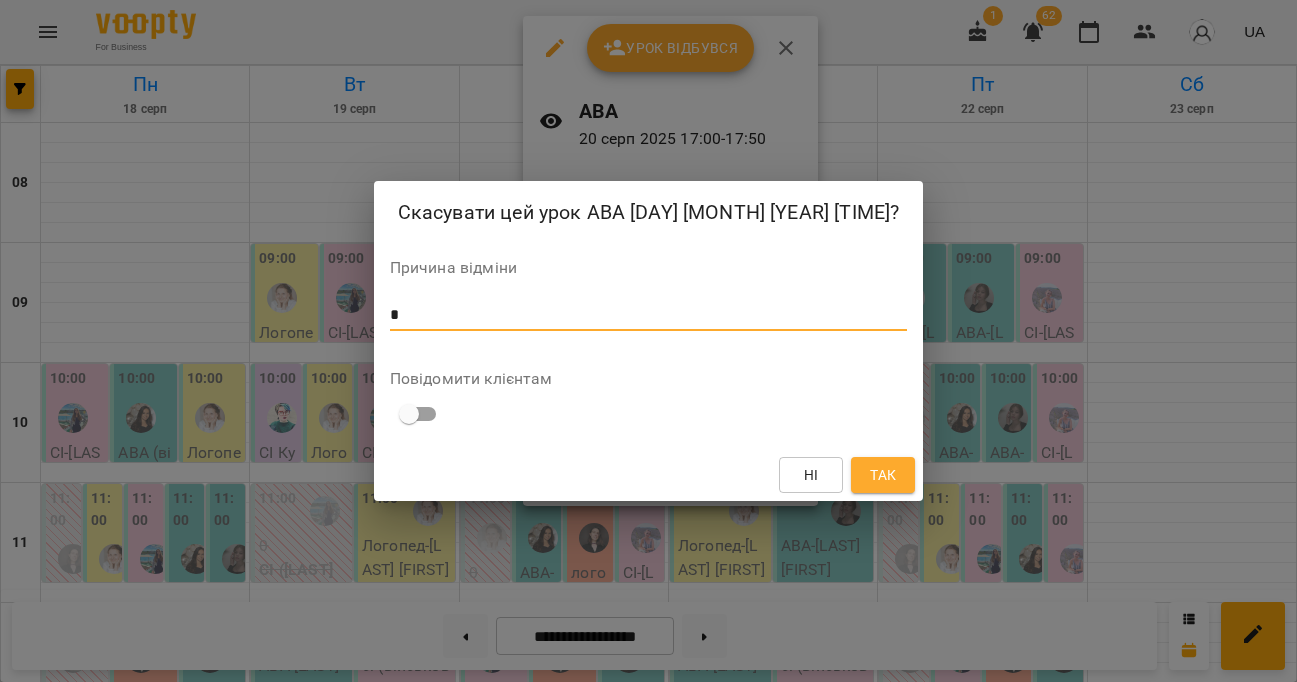 type on "*" 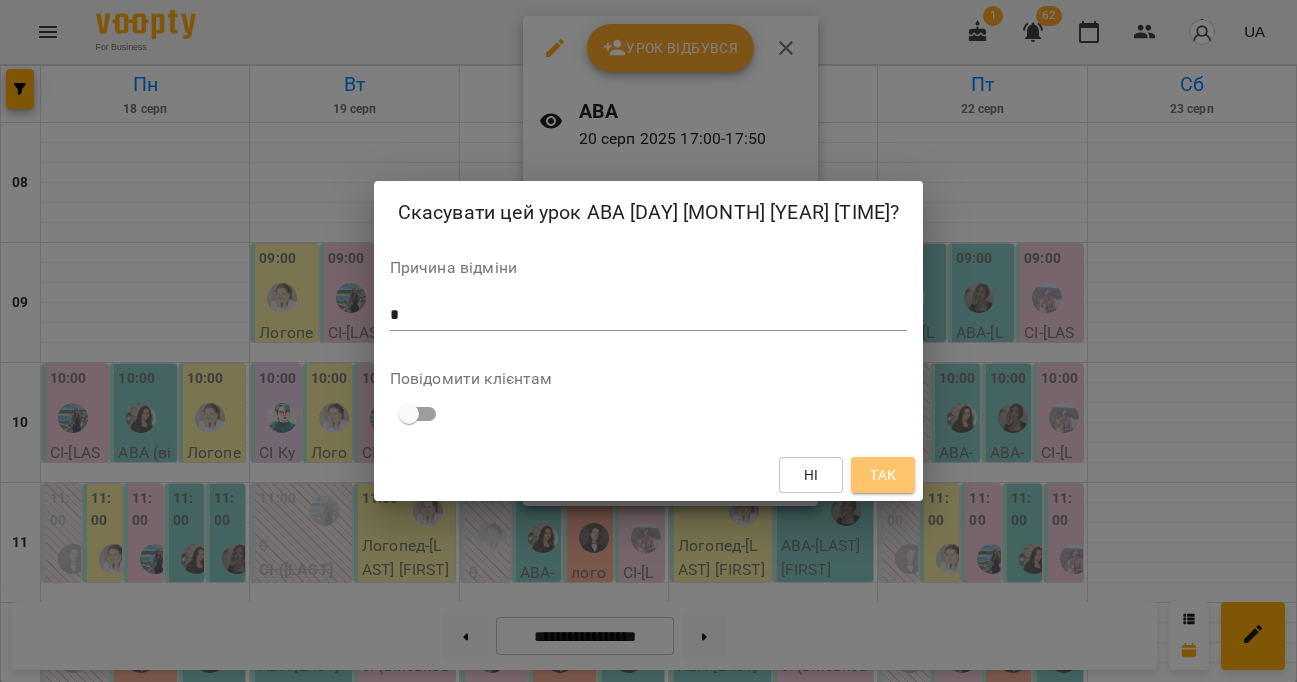 click on "Так" at bounding box center (883, 475) 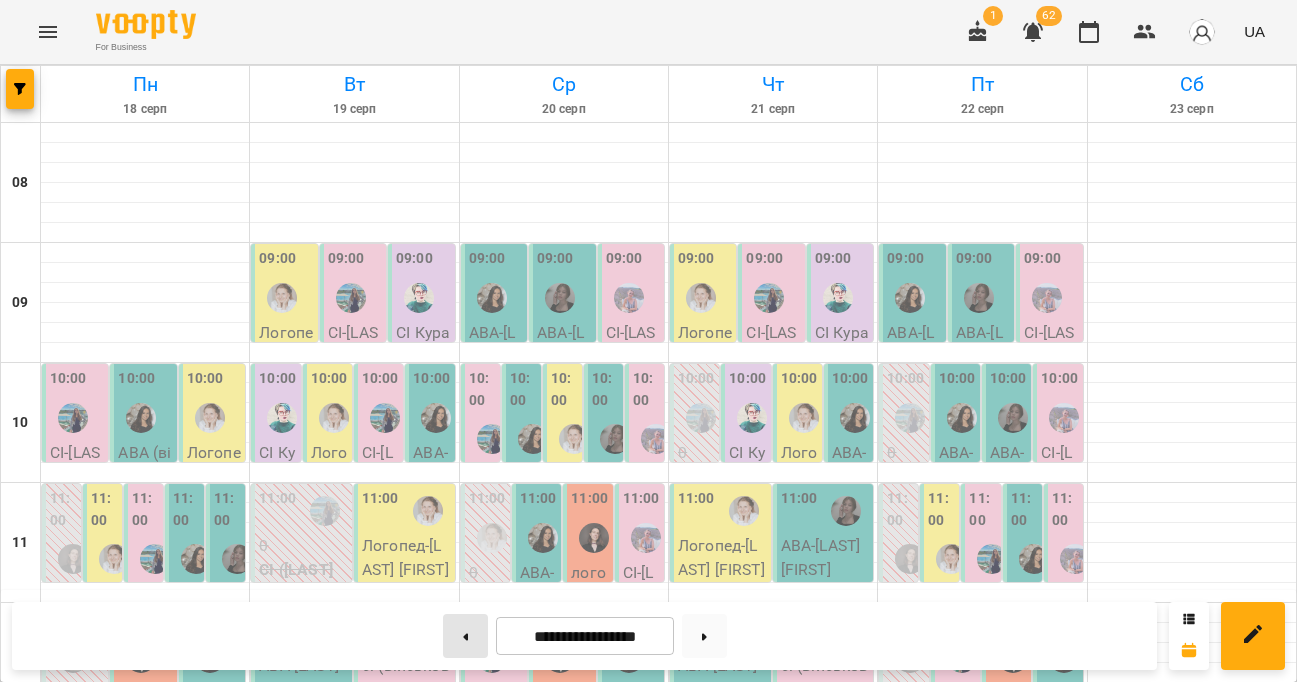 click at bounding box center (465, 636) 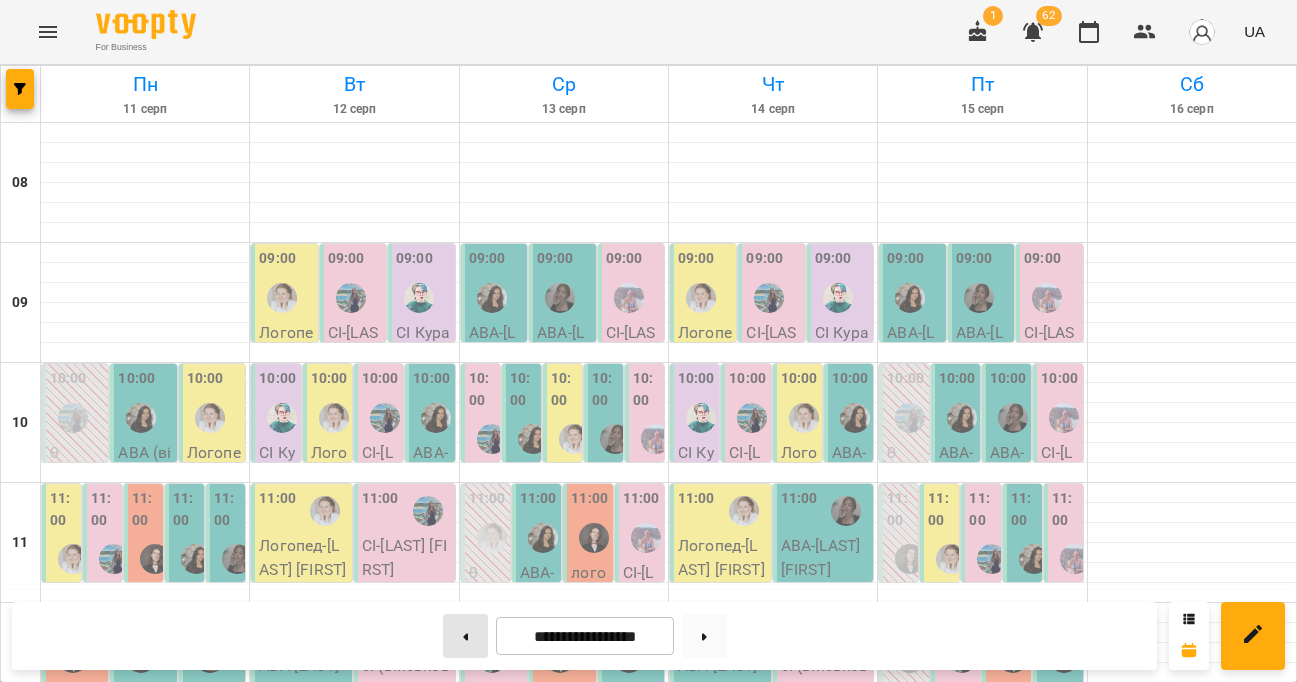 click at bounding box center [465, 636] 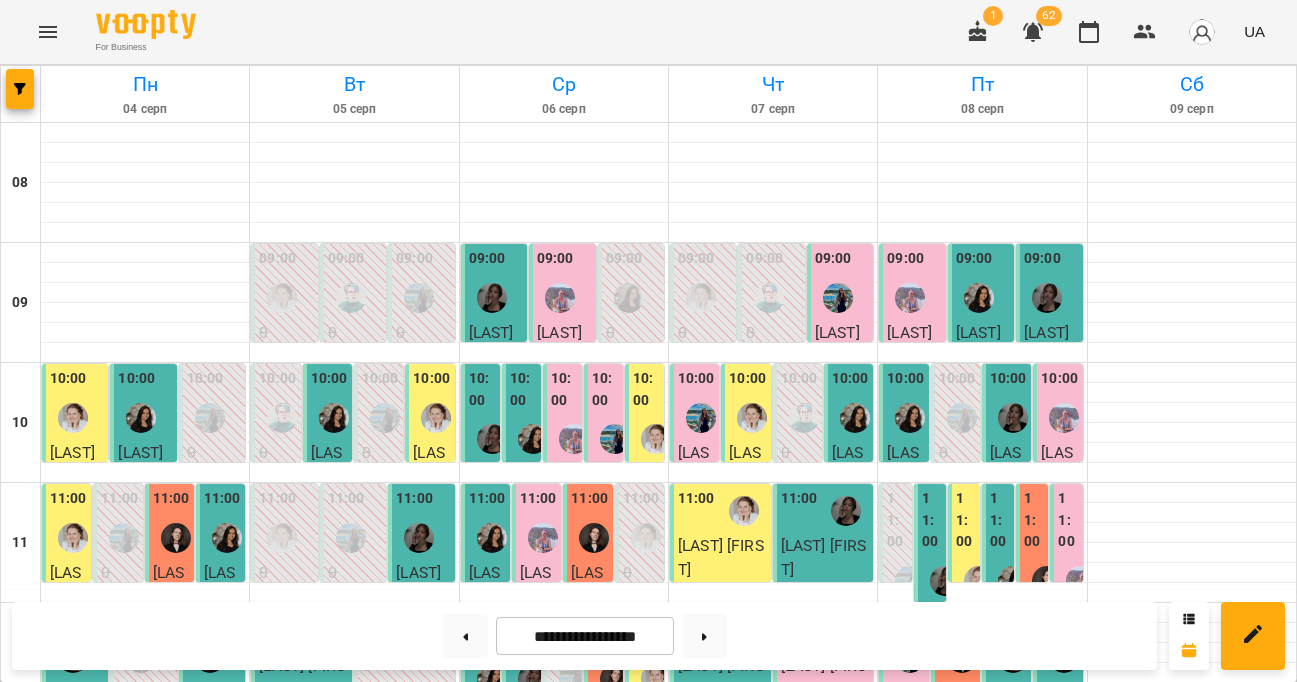 click 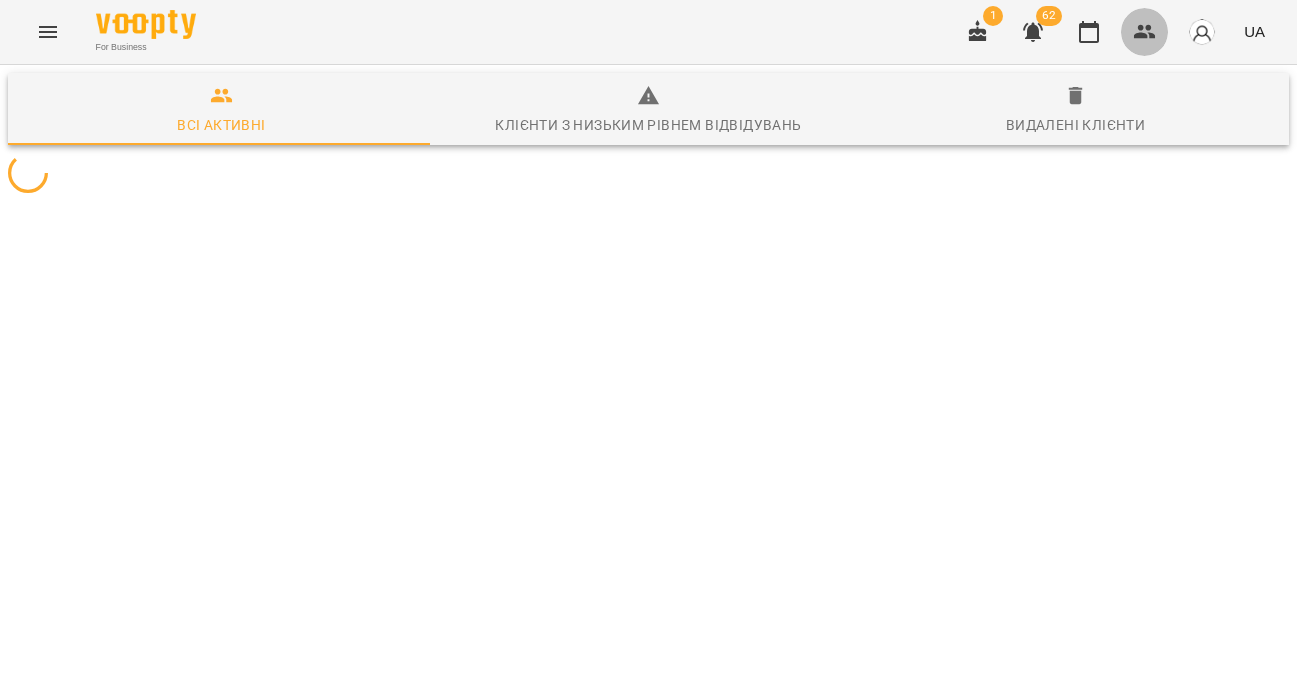 click 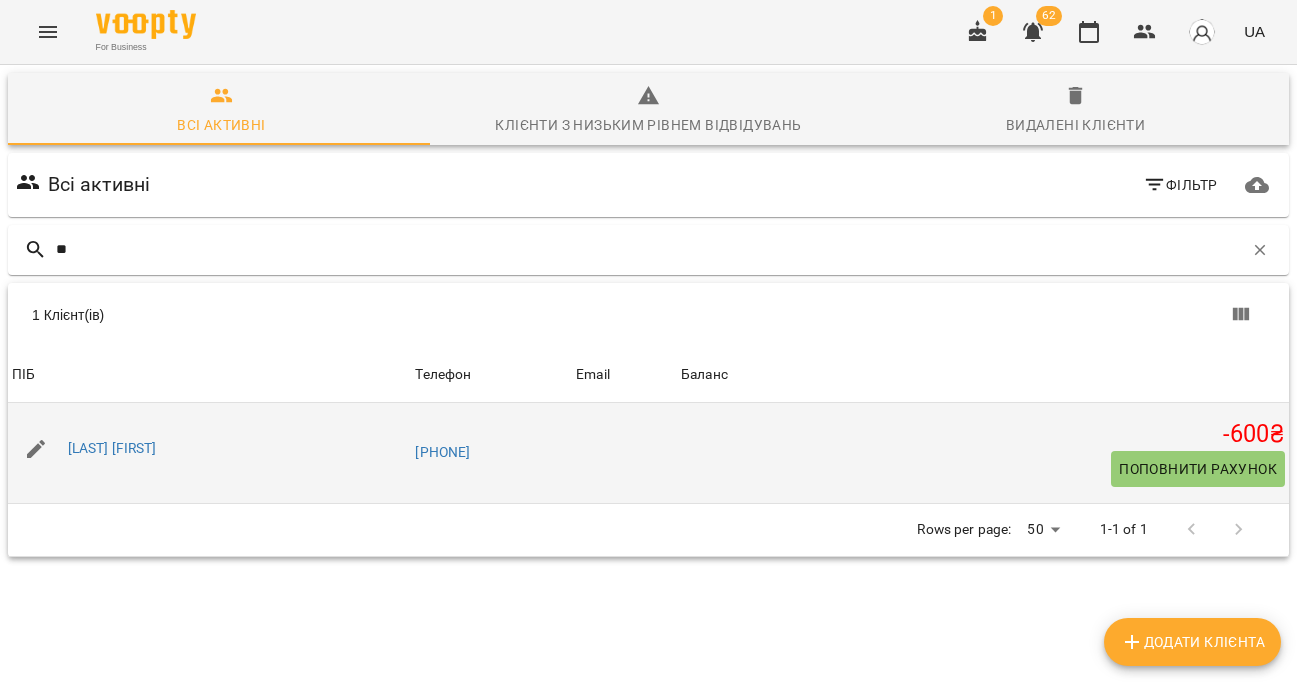 type on "**" 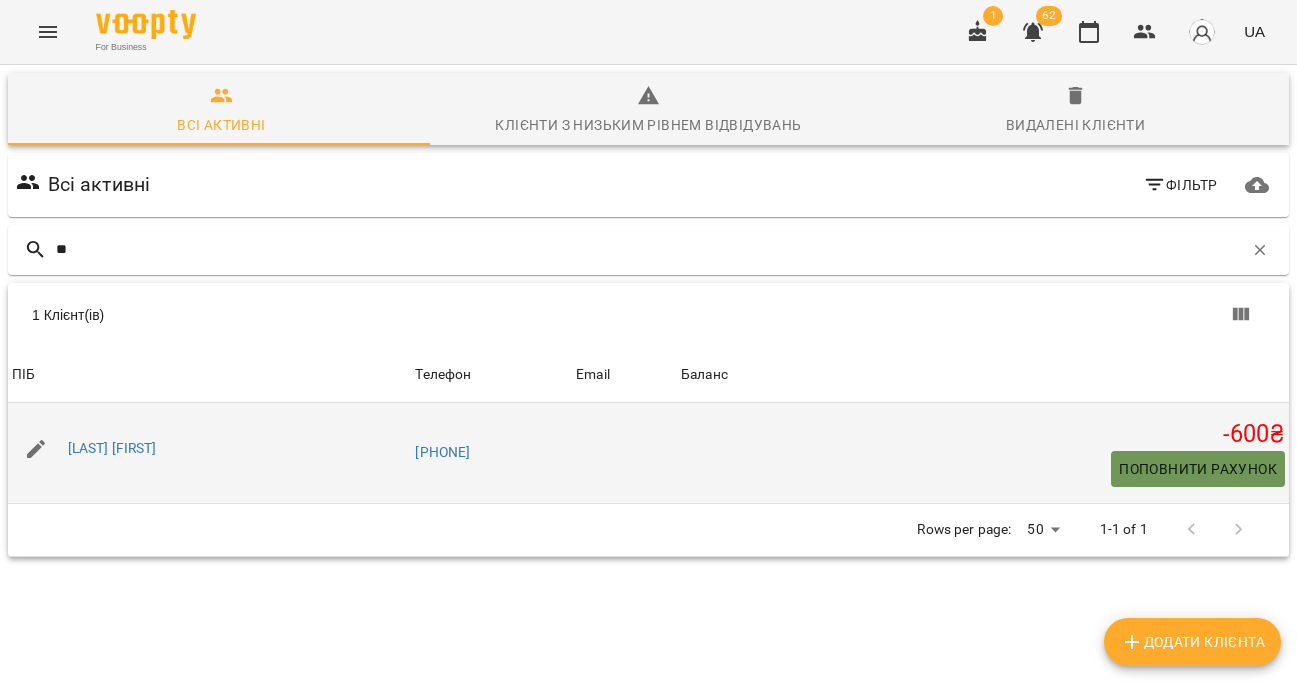 click on "Поповнити рахунок" at bounding box center (1198, 469) 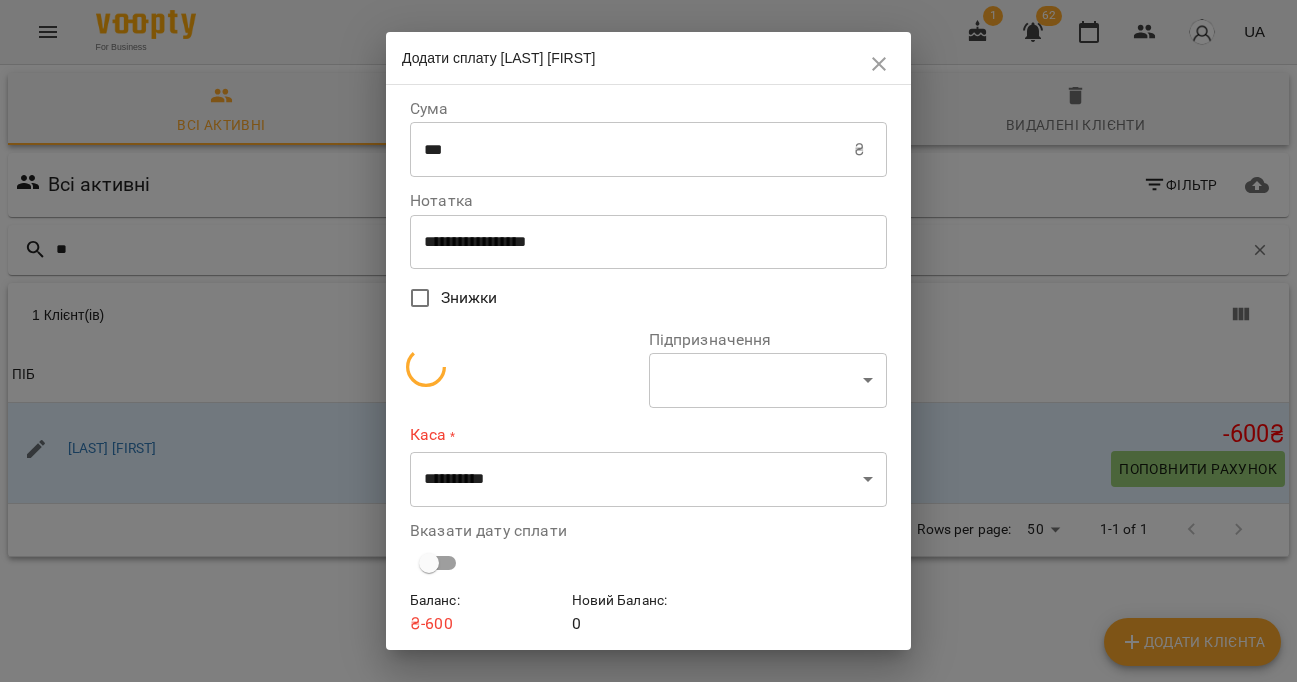 select on "**********" 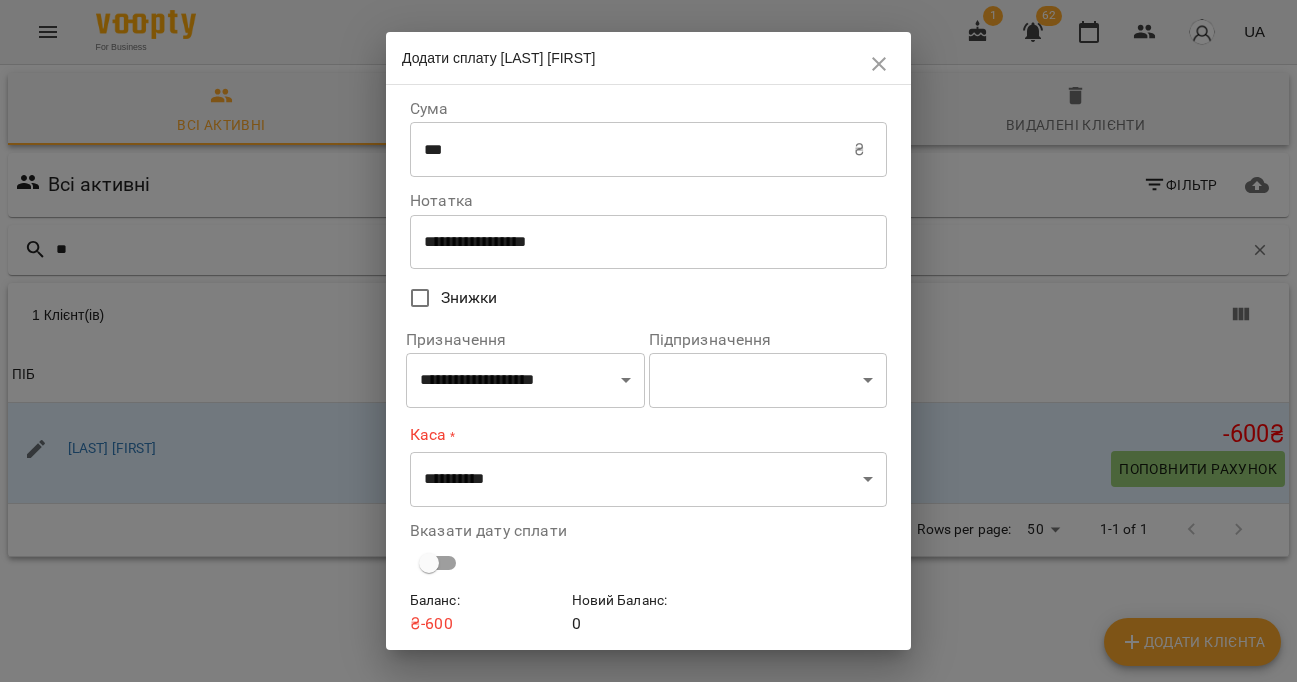 click on "**********" at bounding box center [648, 341] 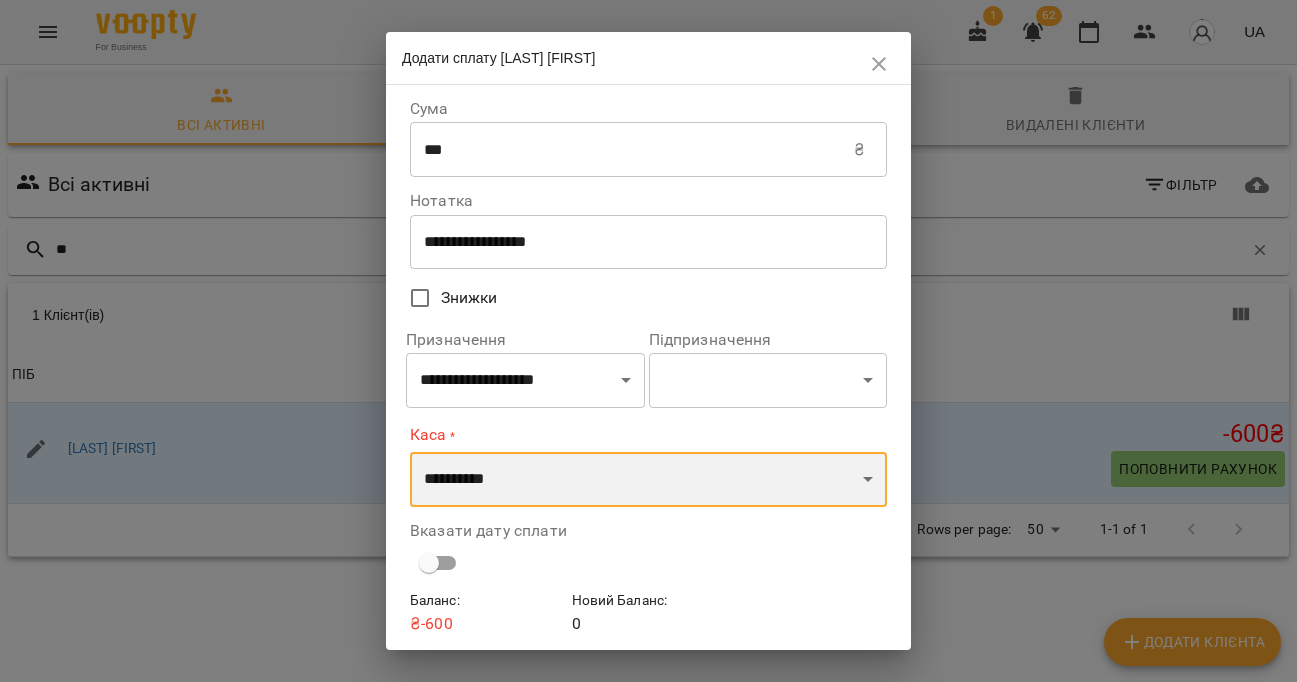 select on "****" 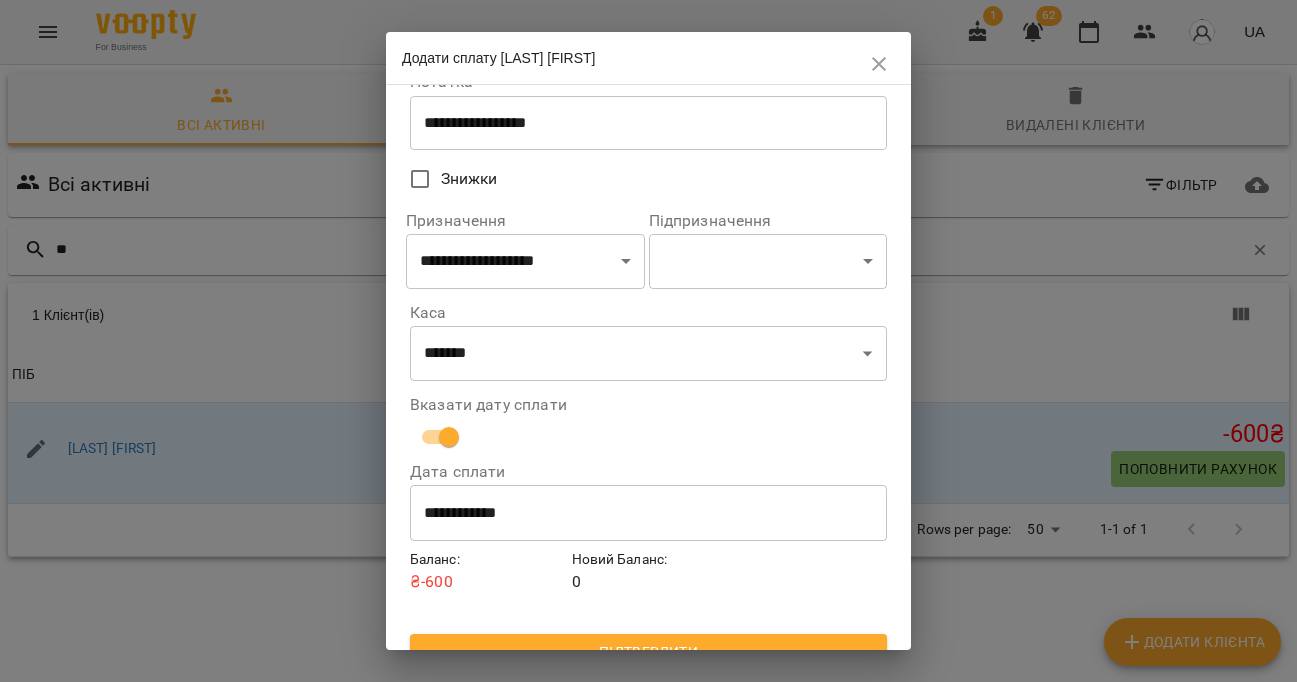 scroll, scrollTop: 120, scrollLeft: 0, axis: vertical 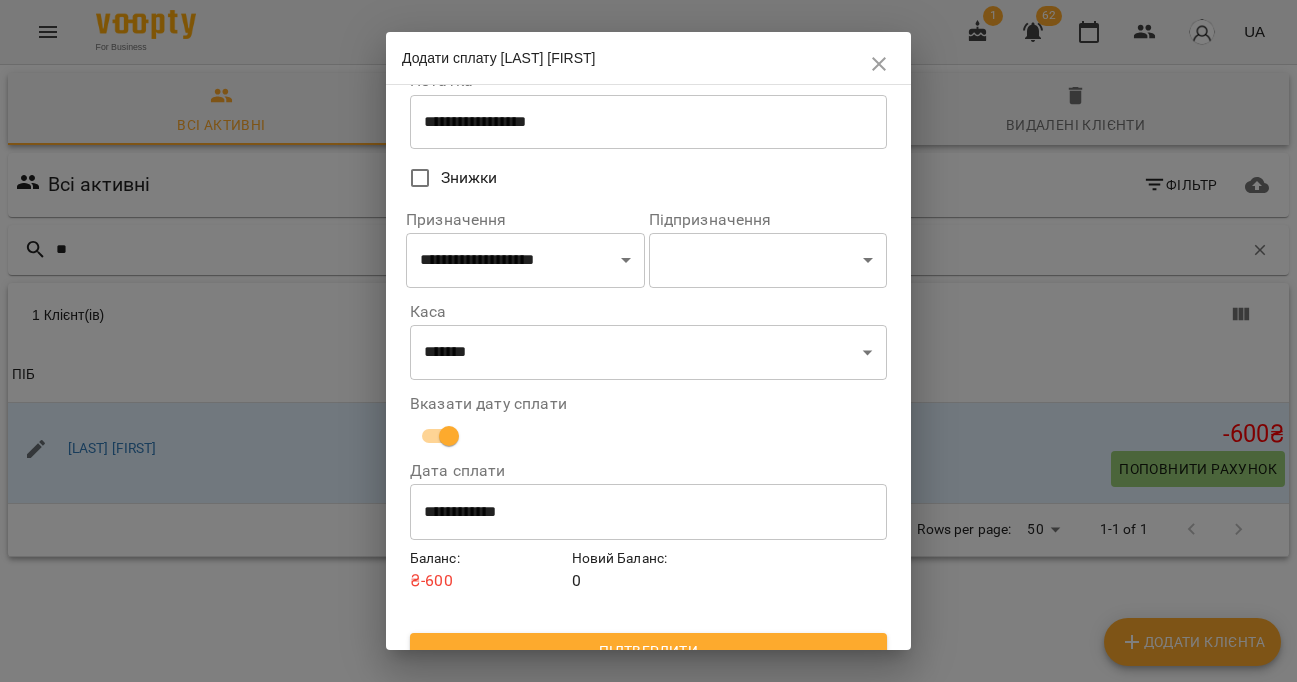 click on "Баланс : ₴ -600 Новий Баланс : 0" at bounding box center [648, 590] 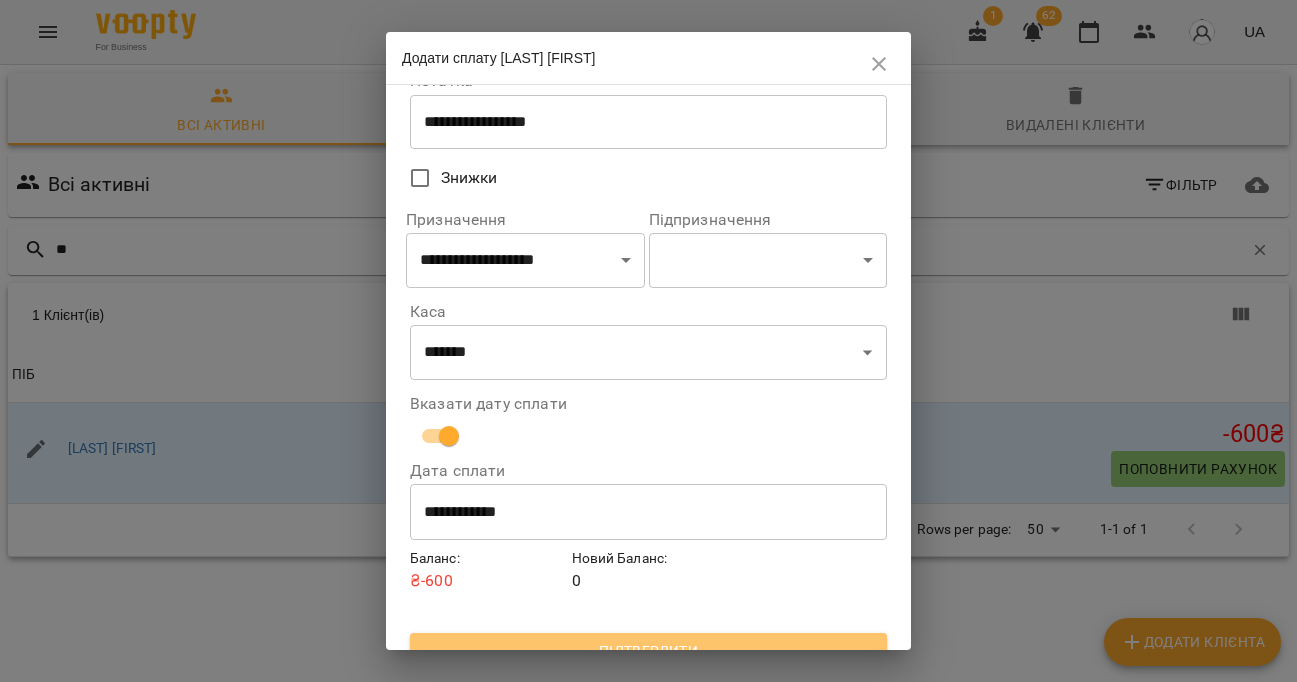 click on "Підтвердити" at bounding box center [648, 651] 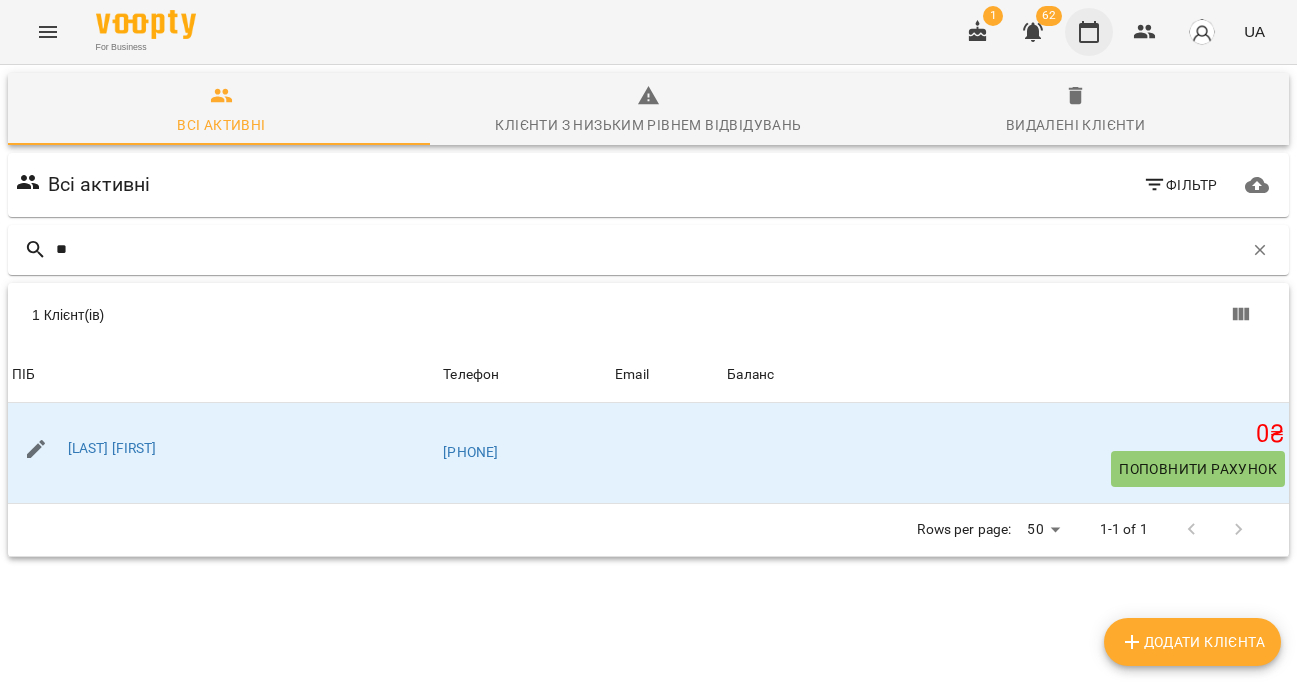 click at bounding box center [1089, 32] 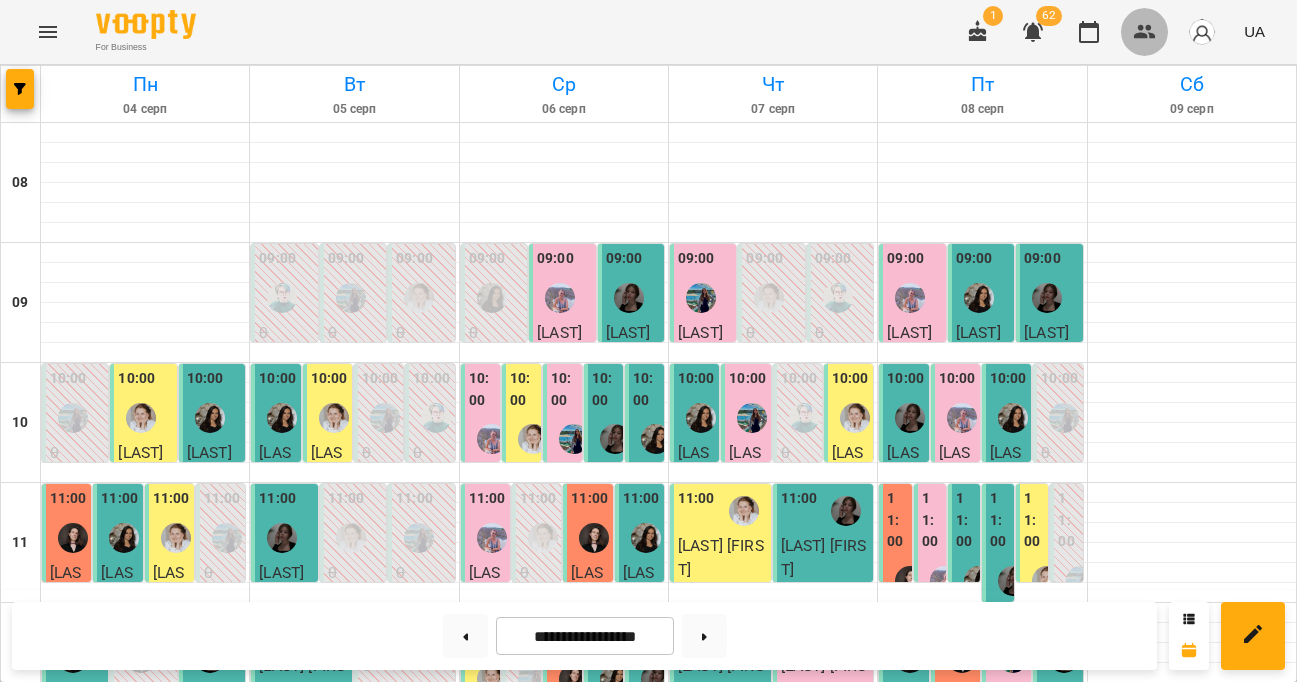 click 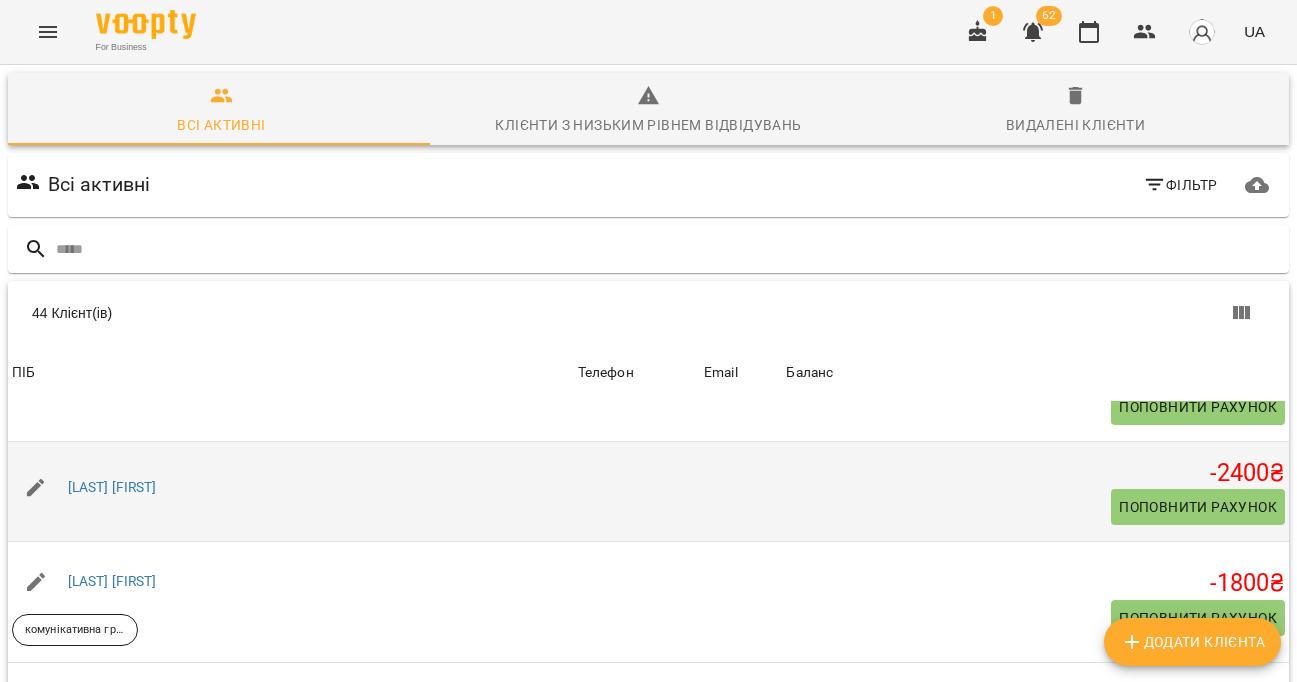 scroll, scrollTop: 565, scrollLeft: 0, axis: vertical 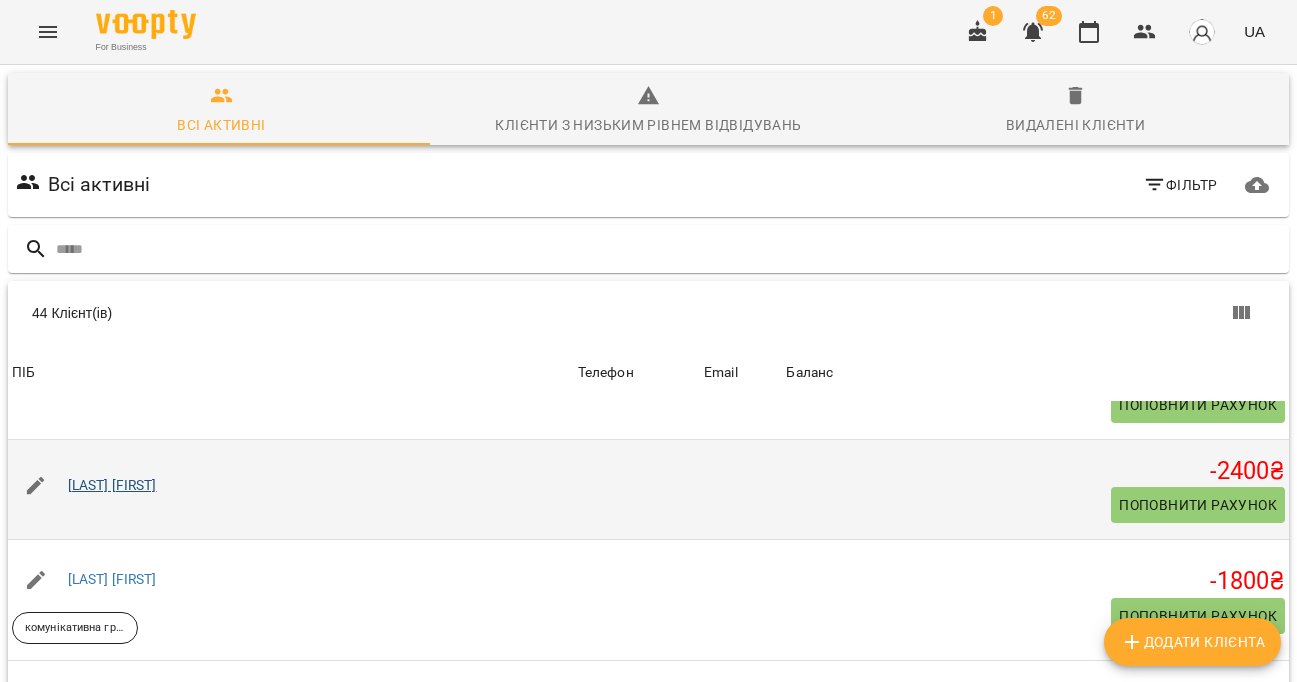 click on "[LAST] [FIRST]" at bounding box center (112, 485) 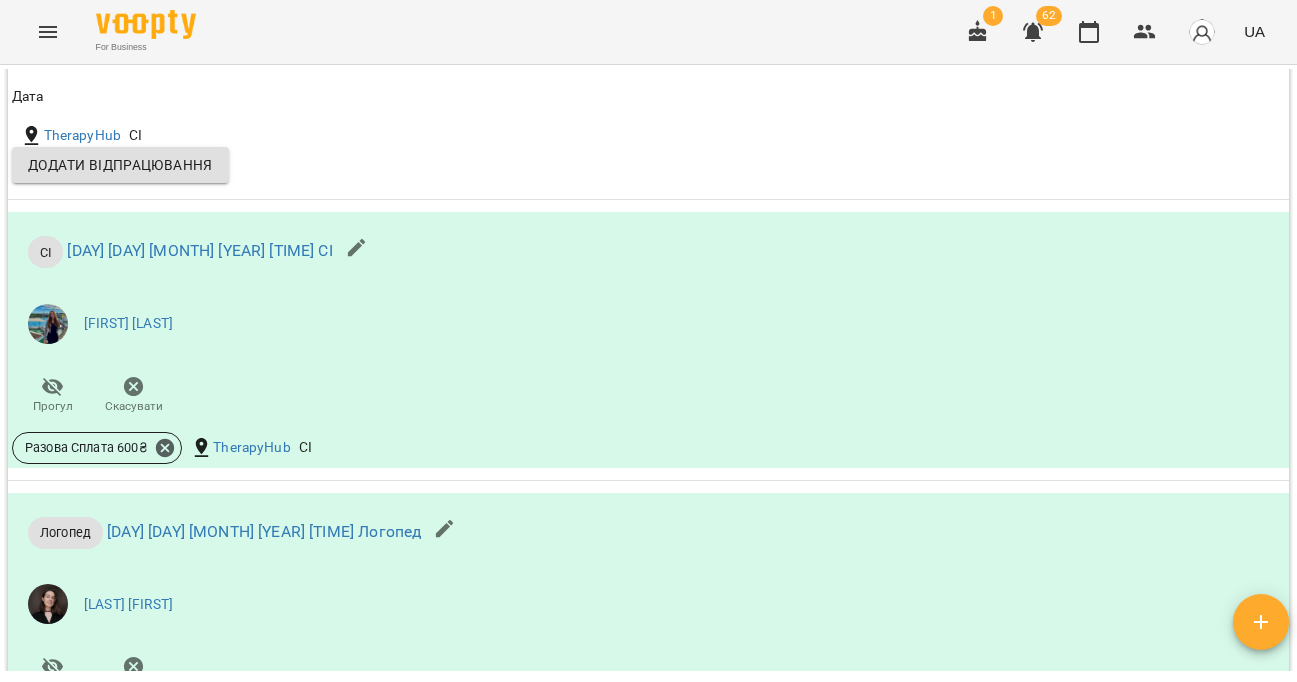 scroll, scrollTop: 3395, scrollLeft: 0, axis: vertical 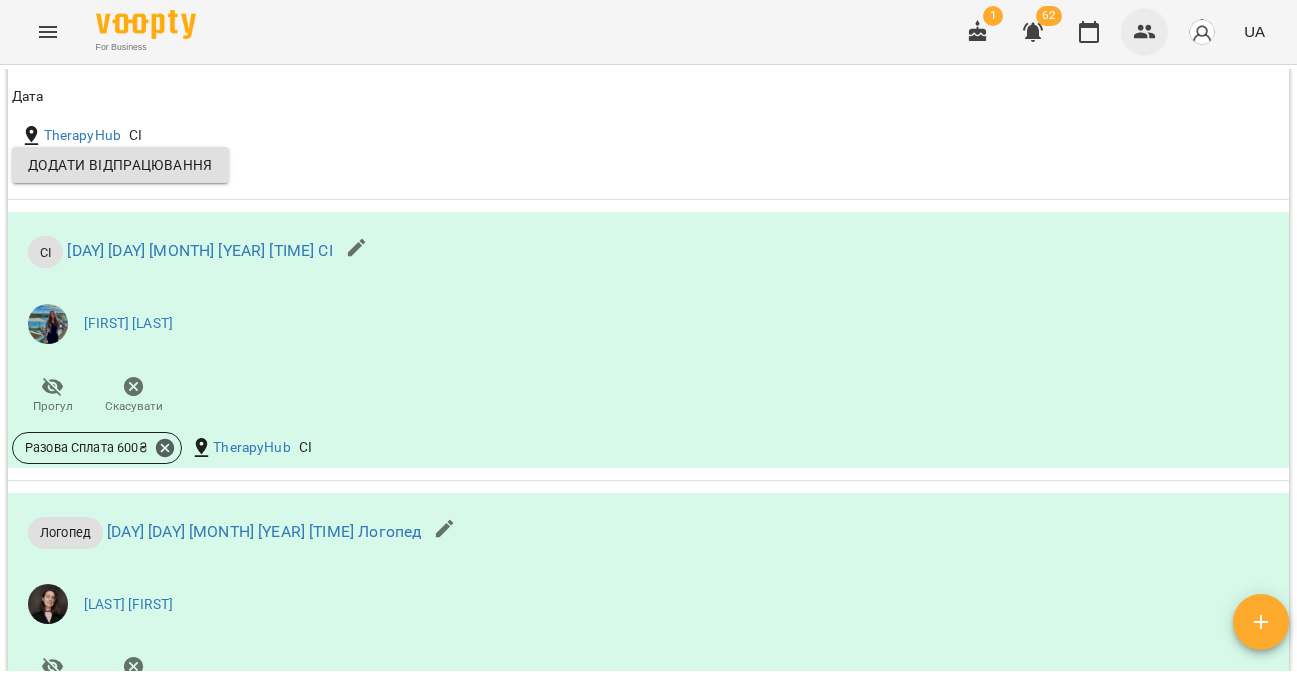 click 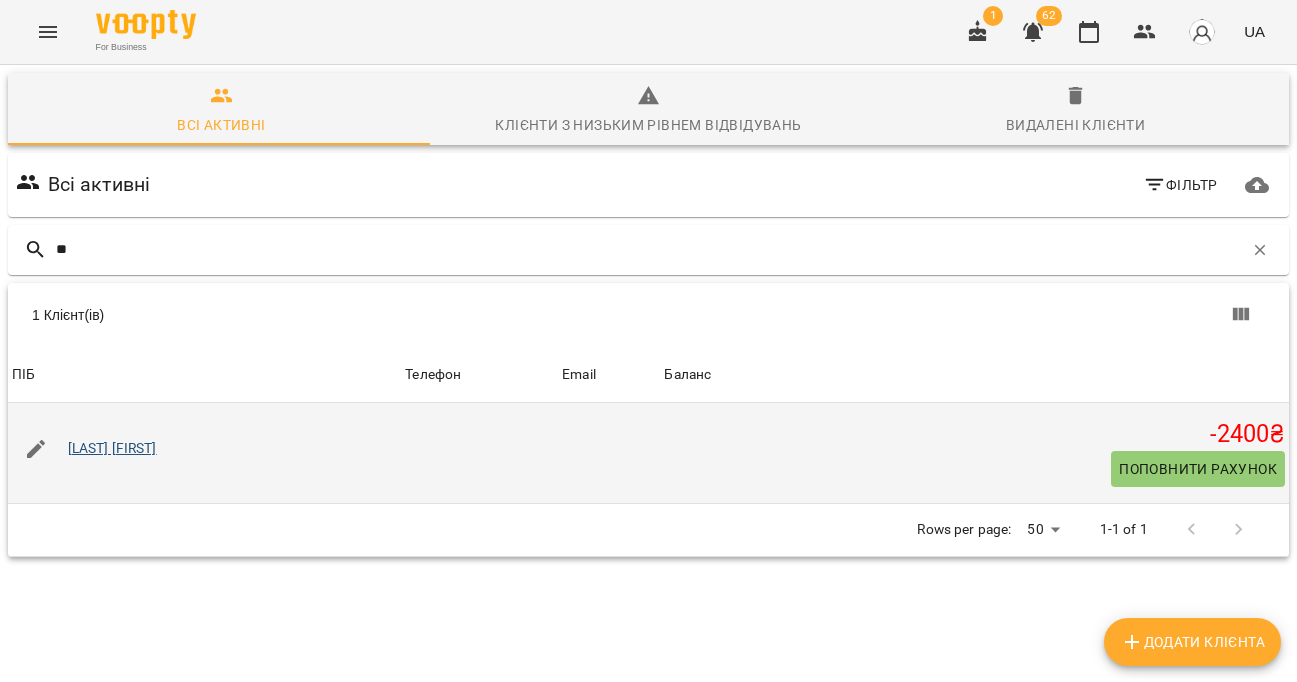type on "**" 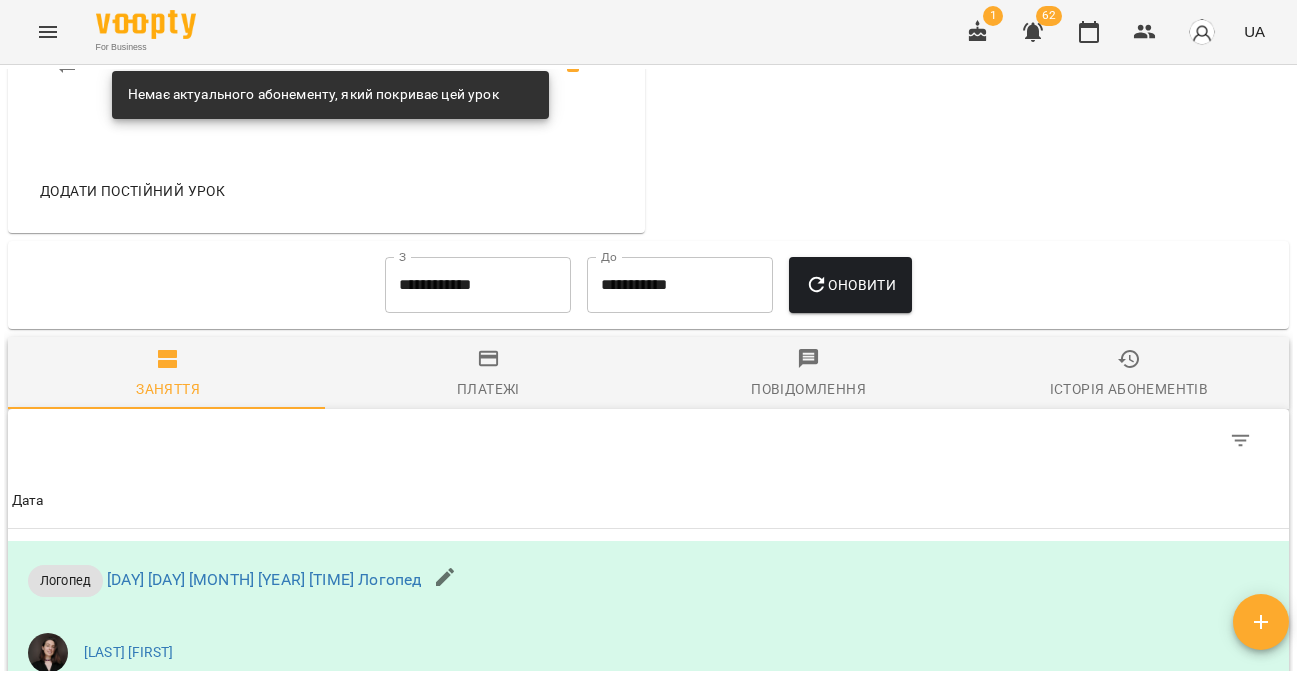 scroll, scrollTop: 1695, scrollLeft: 0, axis: vertical 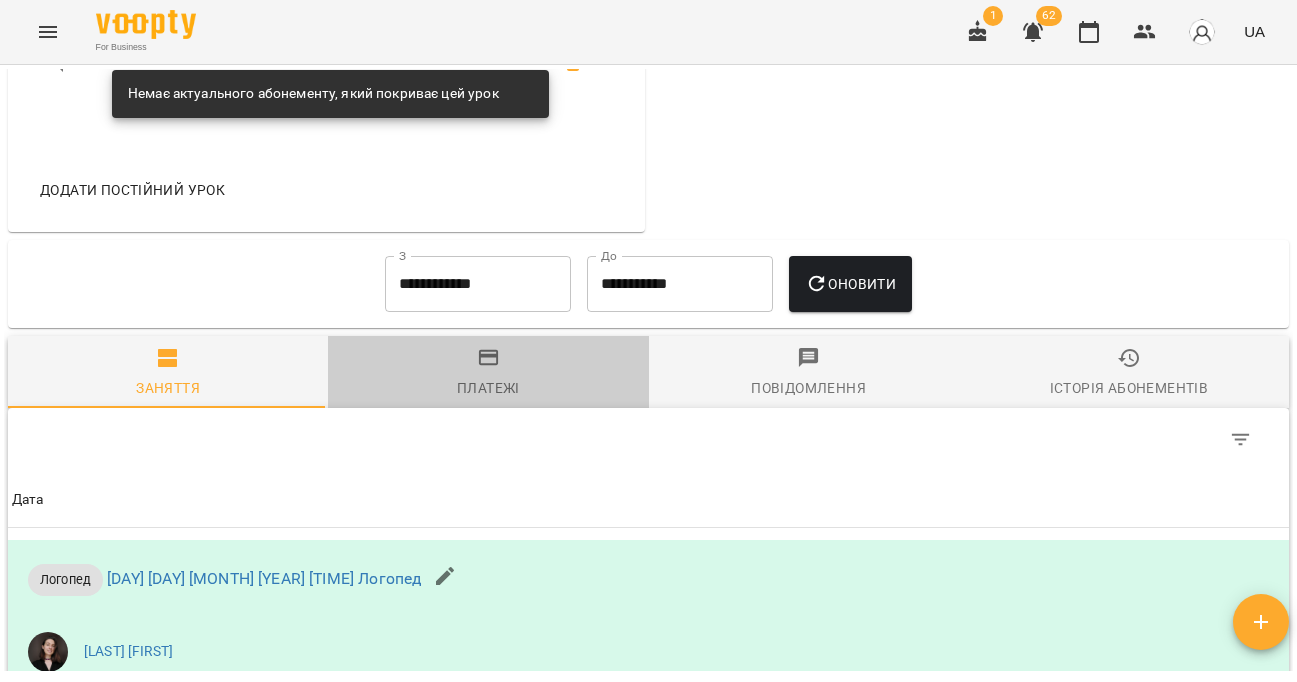 click 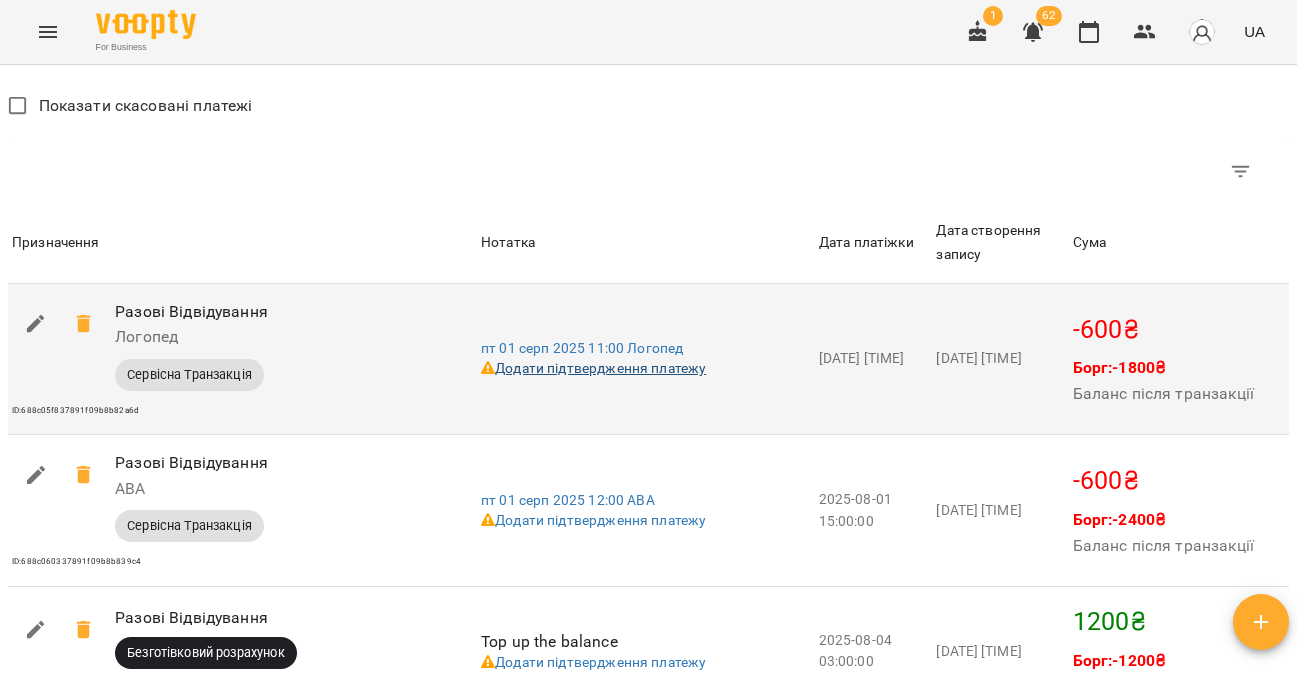 scroll, scrollTop: 2190, scrollLeft: 0, axis: vertical 